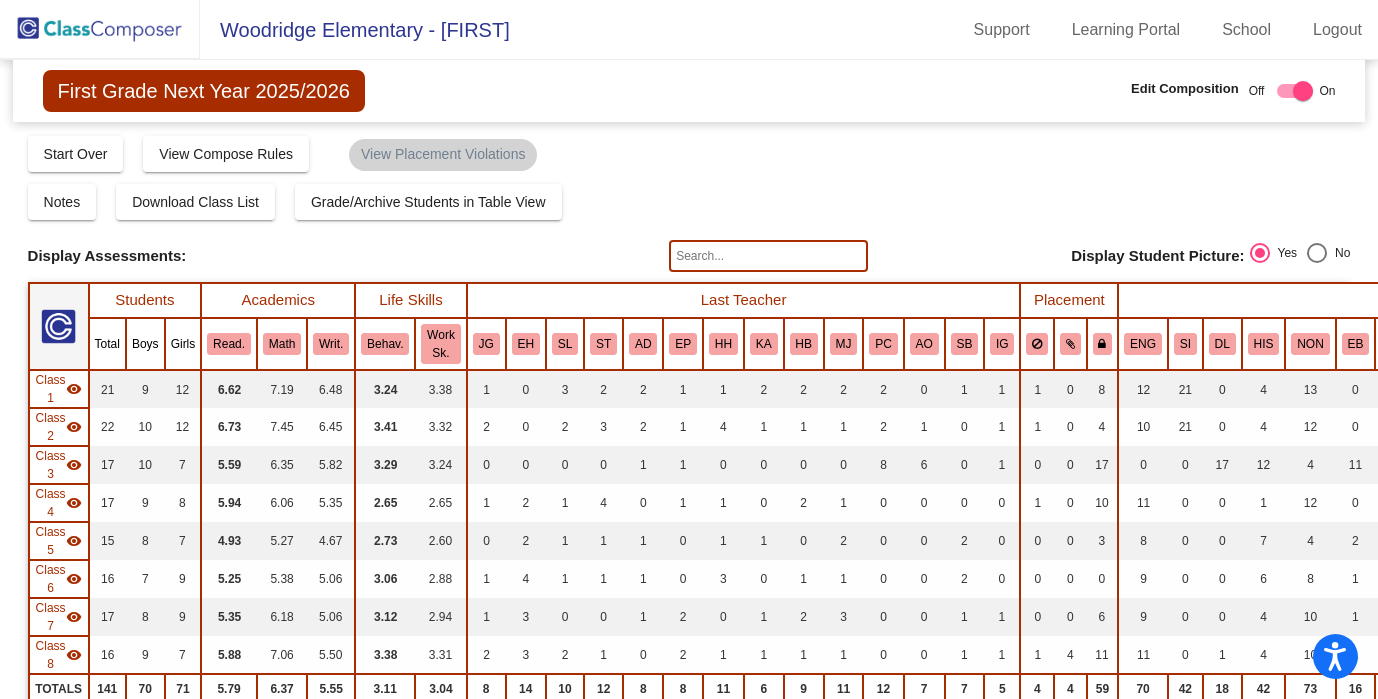 scroll, scrollTop: 0, scrollLeft: 0, axis: both 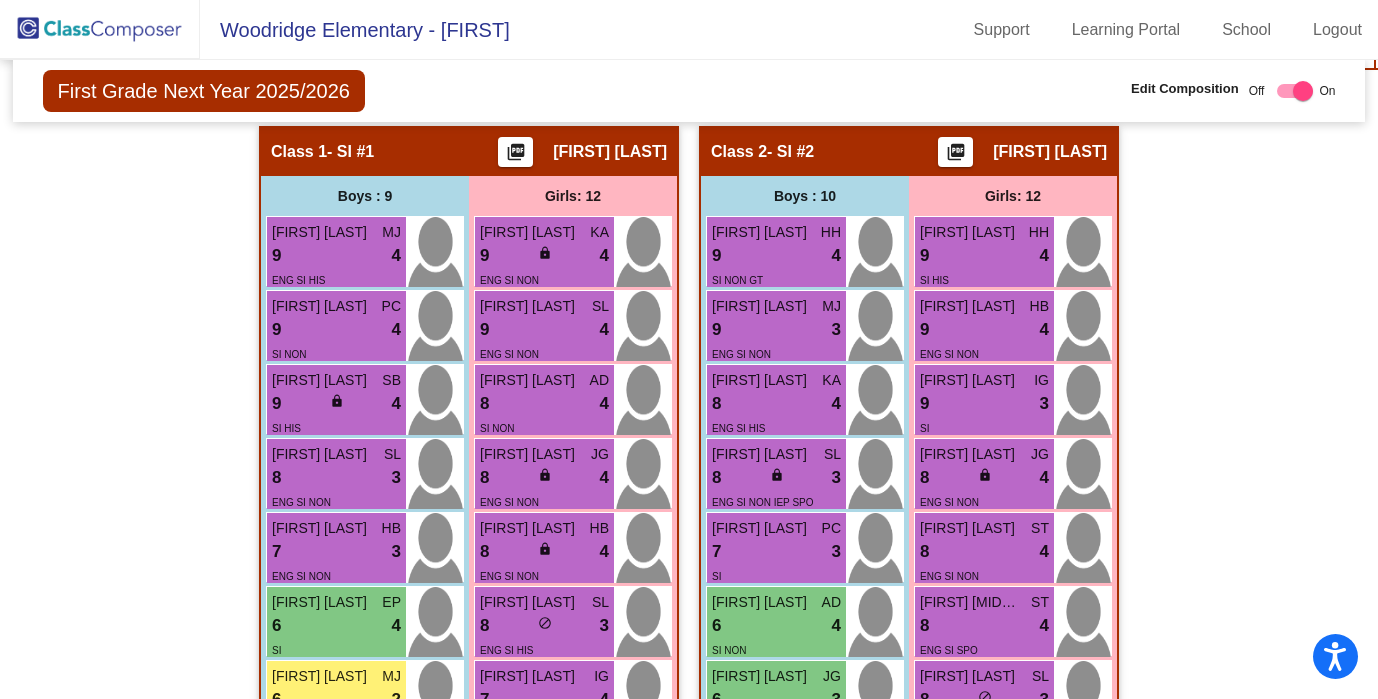click 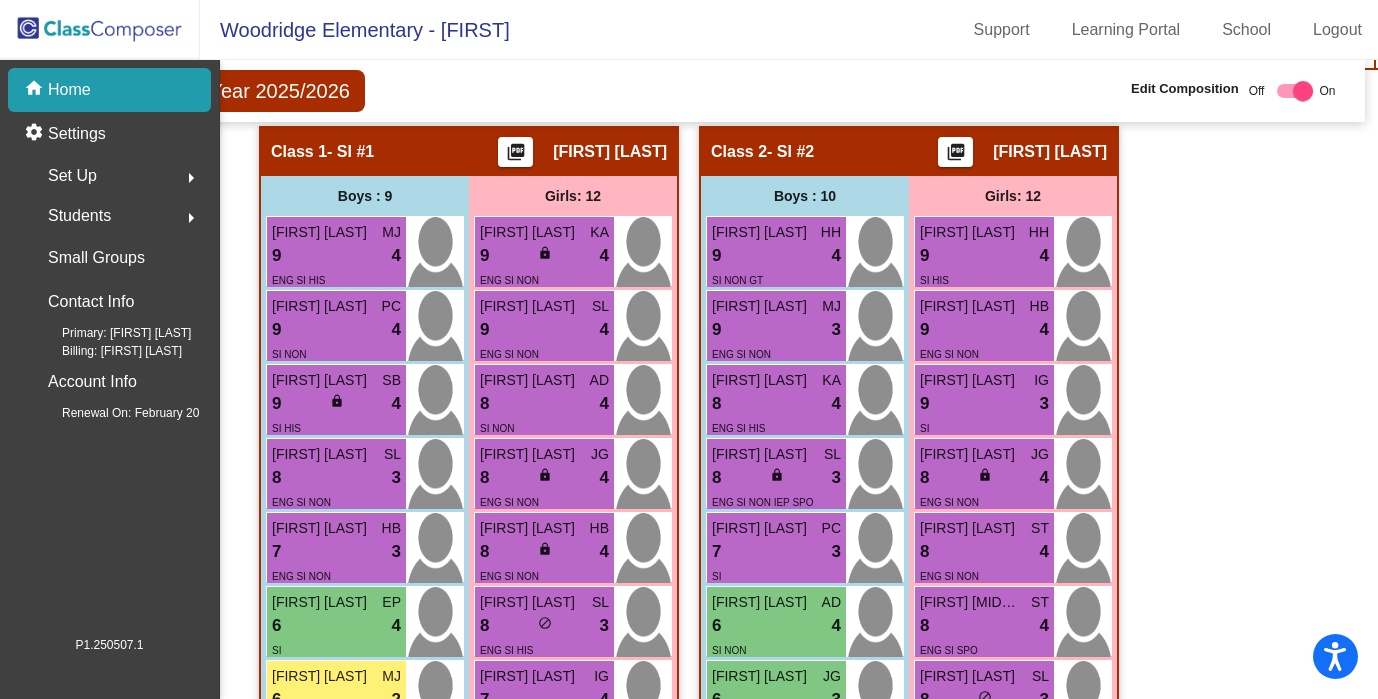 scroll, scrollTop: 0, scrollLeft: 0, axis: both 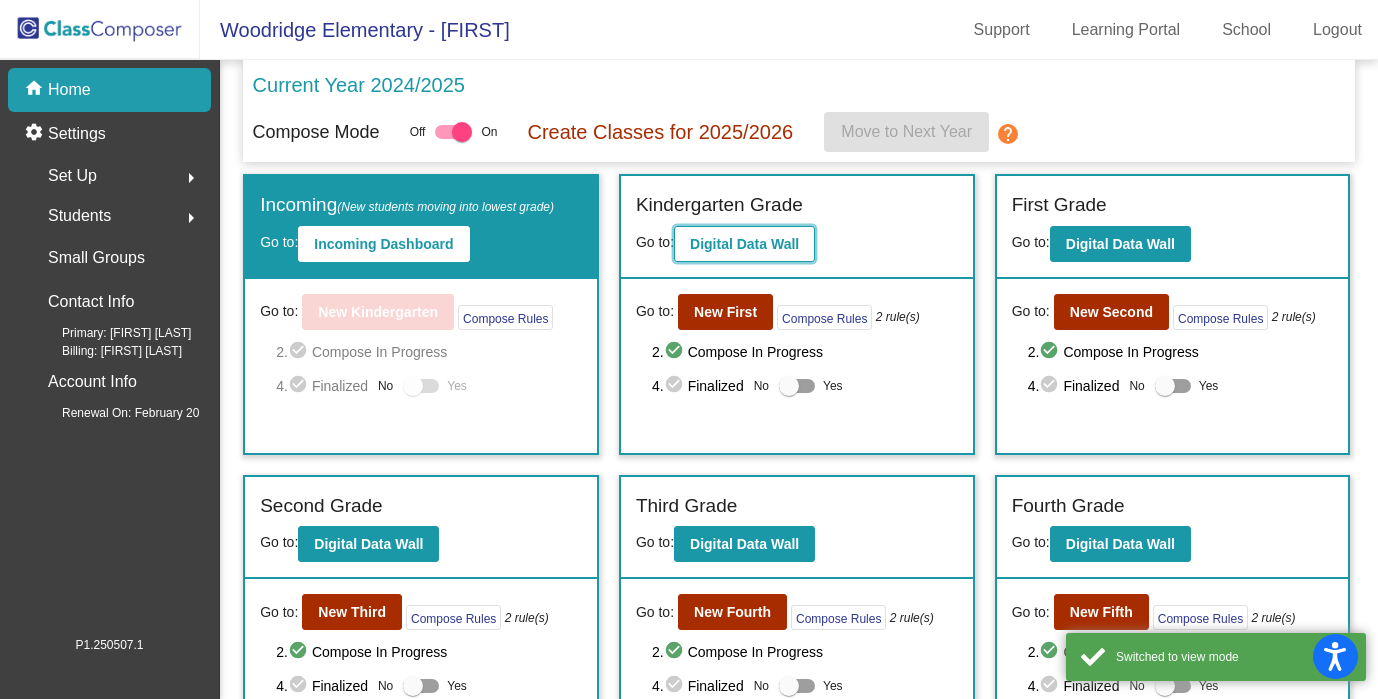 click on "Digital Data Wall" 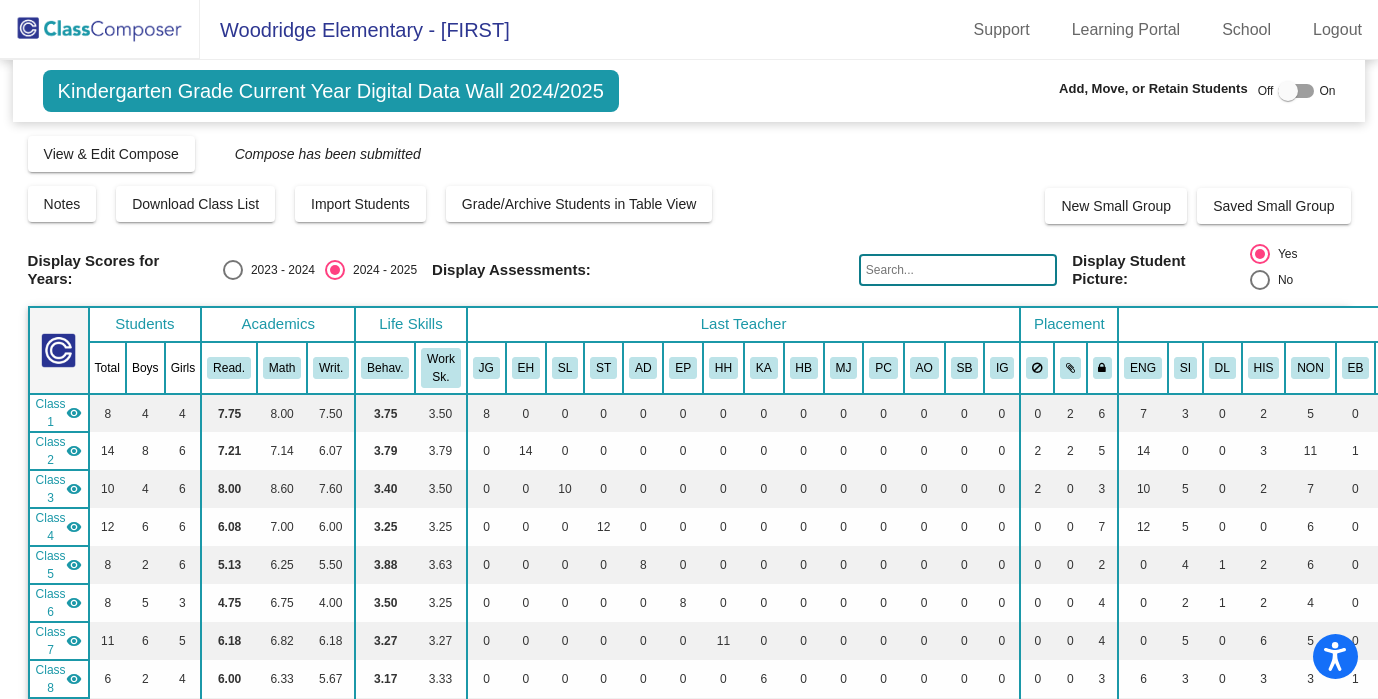 click 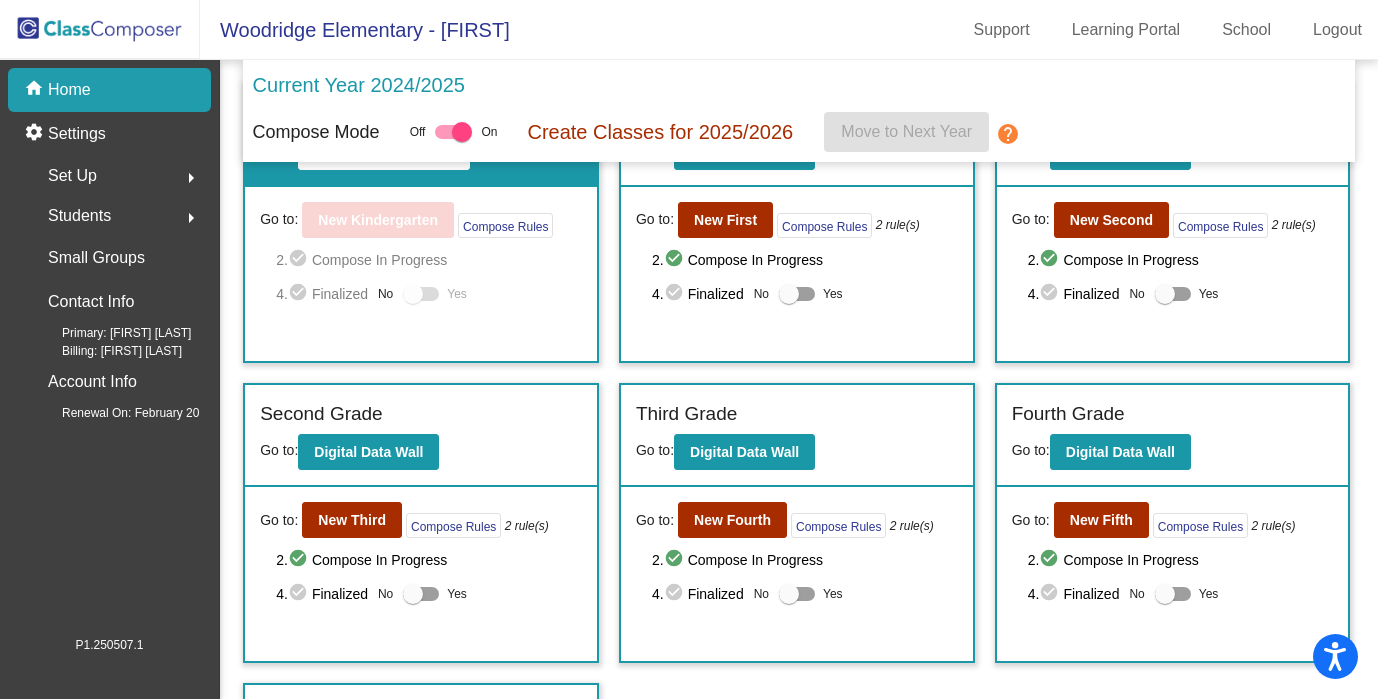 scroll, scrollTop: 220, scrollLeft: 0, axis: vertical 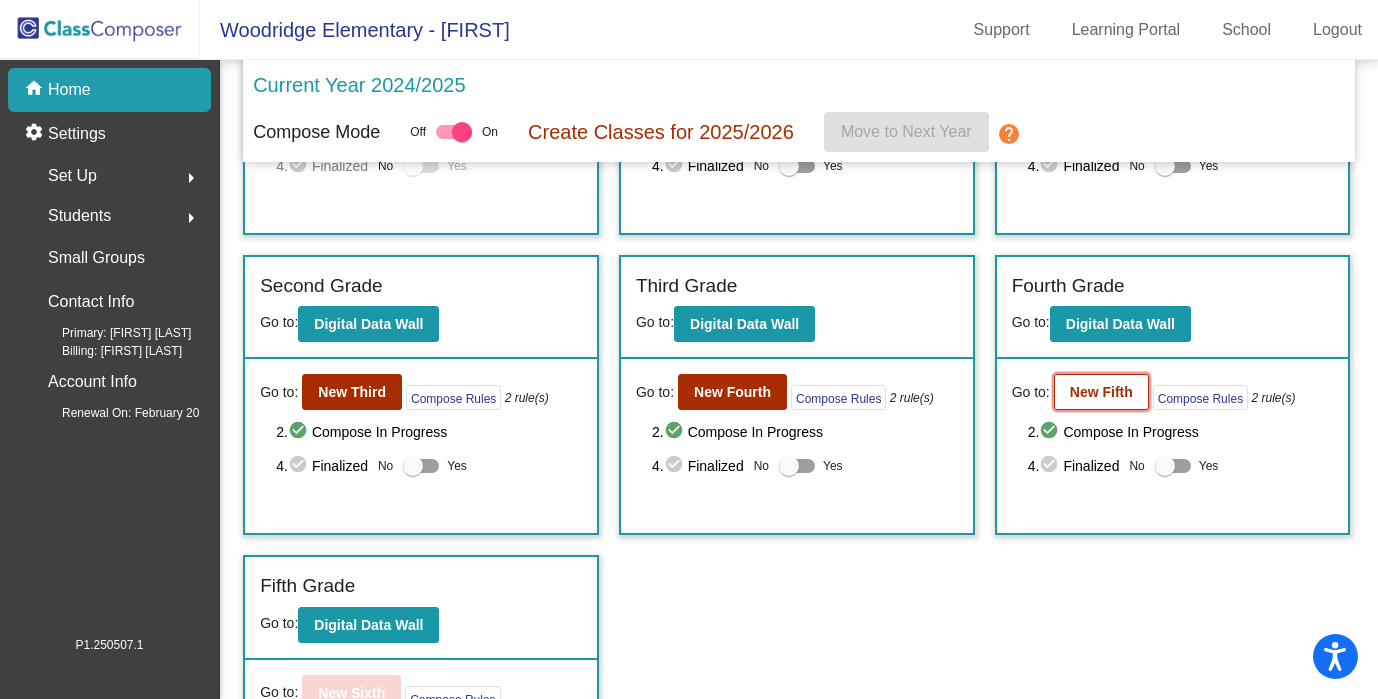 click on "New Fifth" 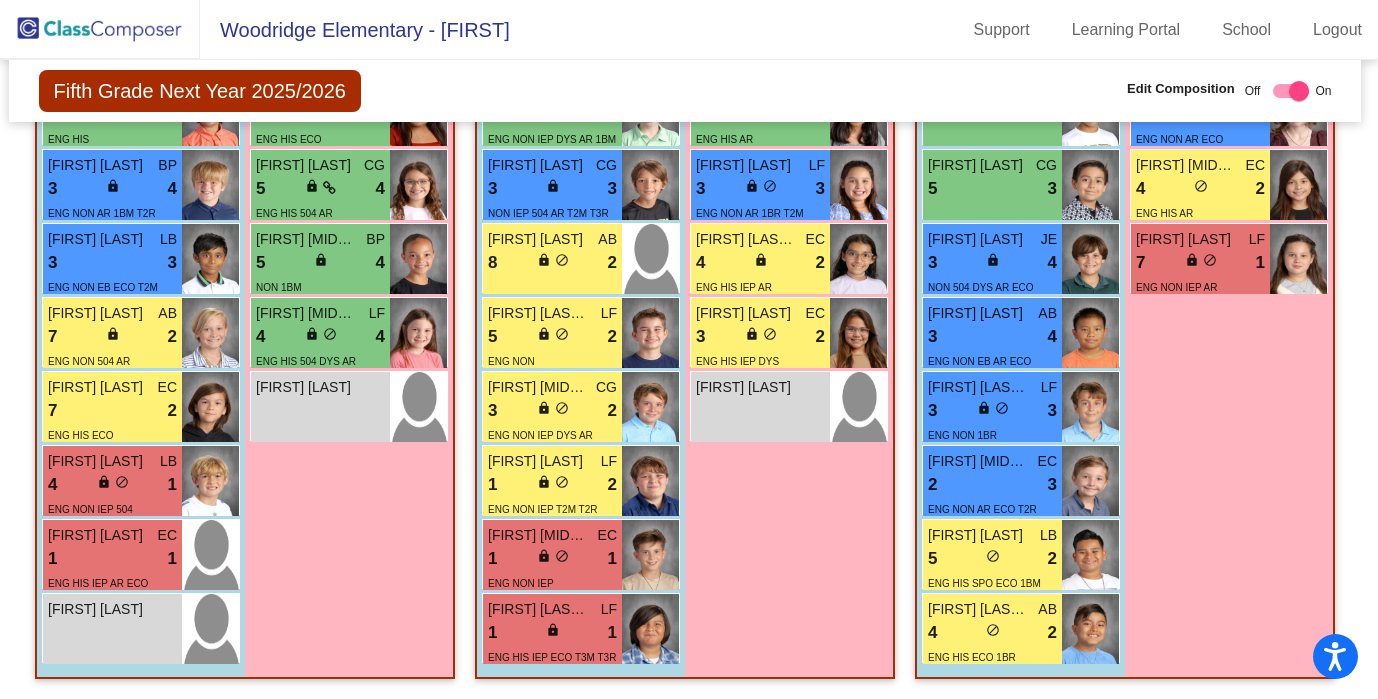 scroll, scrollTop: 4555, scrollLeft: 4, axis: both 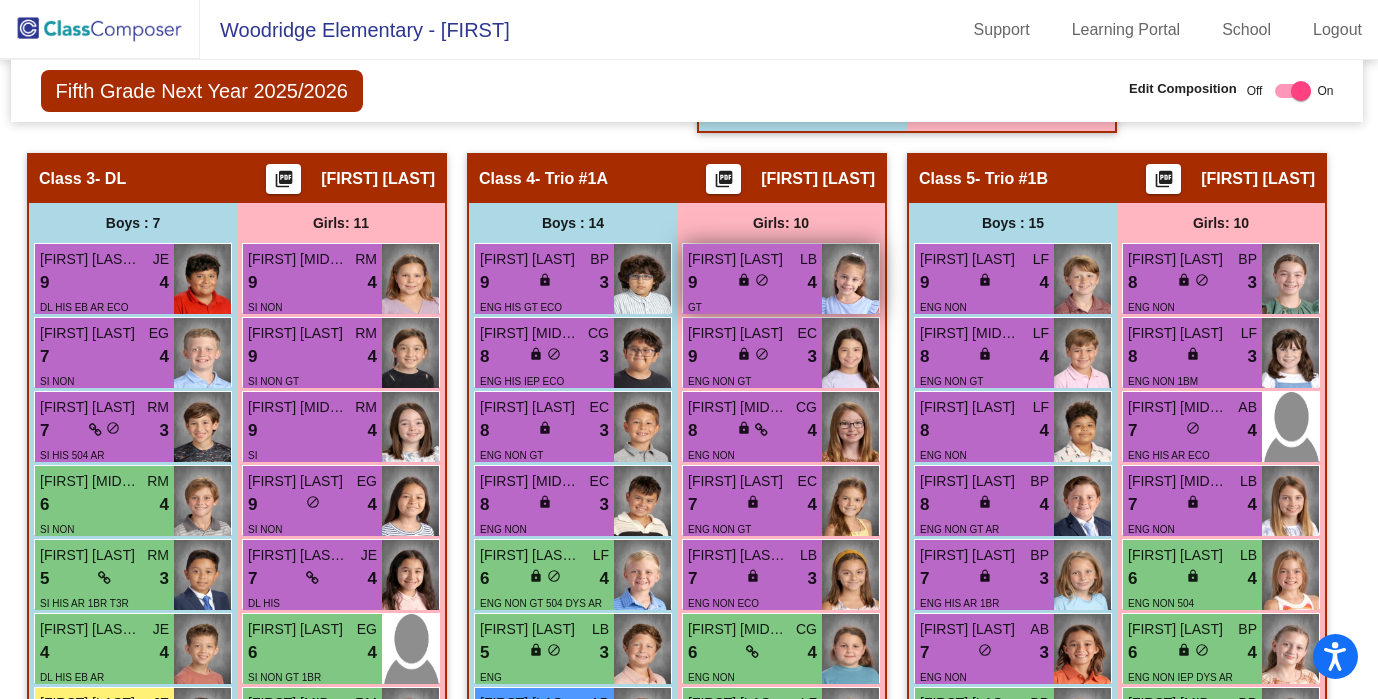 click on "9 lock do_not_disturb_alt 4" at bounding box center [752, 283] 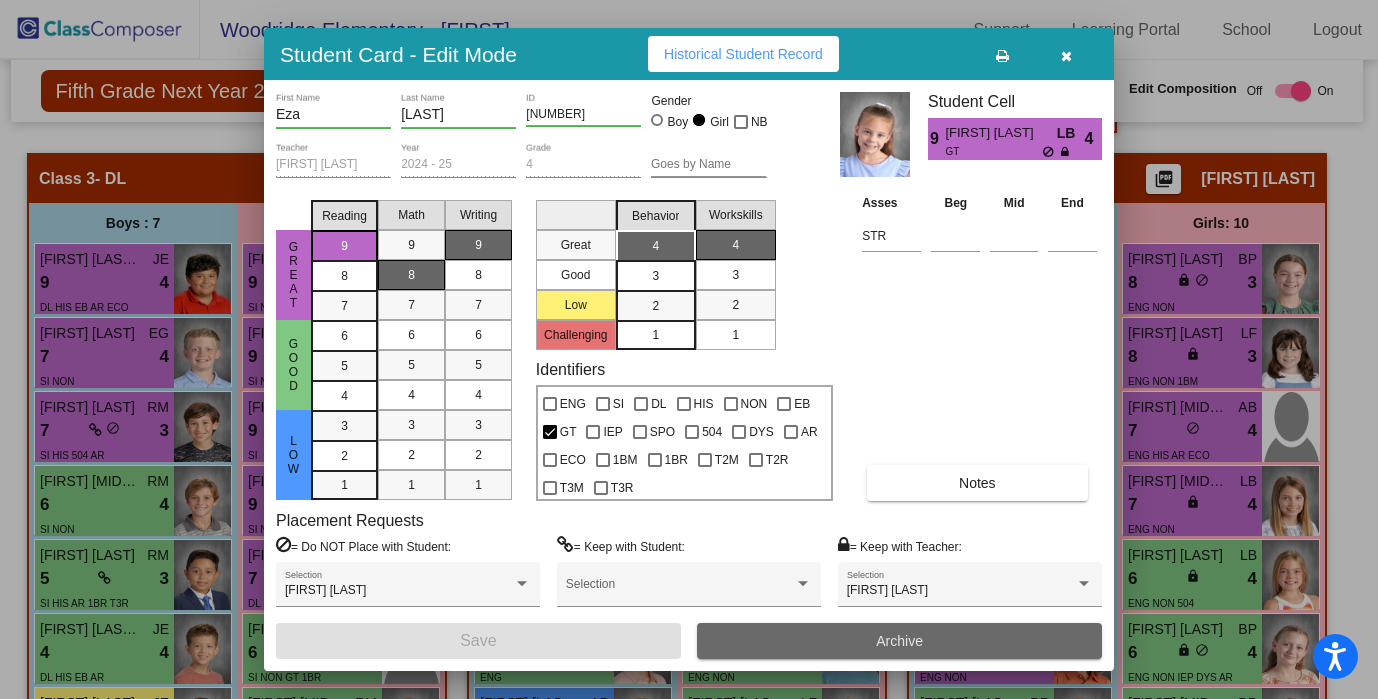 click on "Archive" at bounding box center [899, 641] 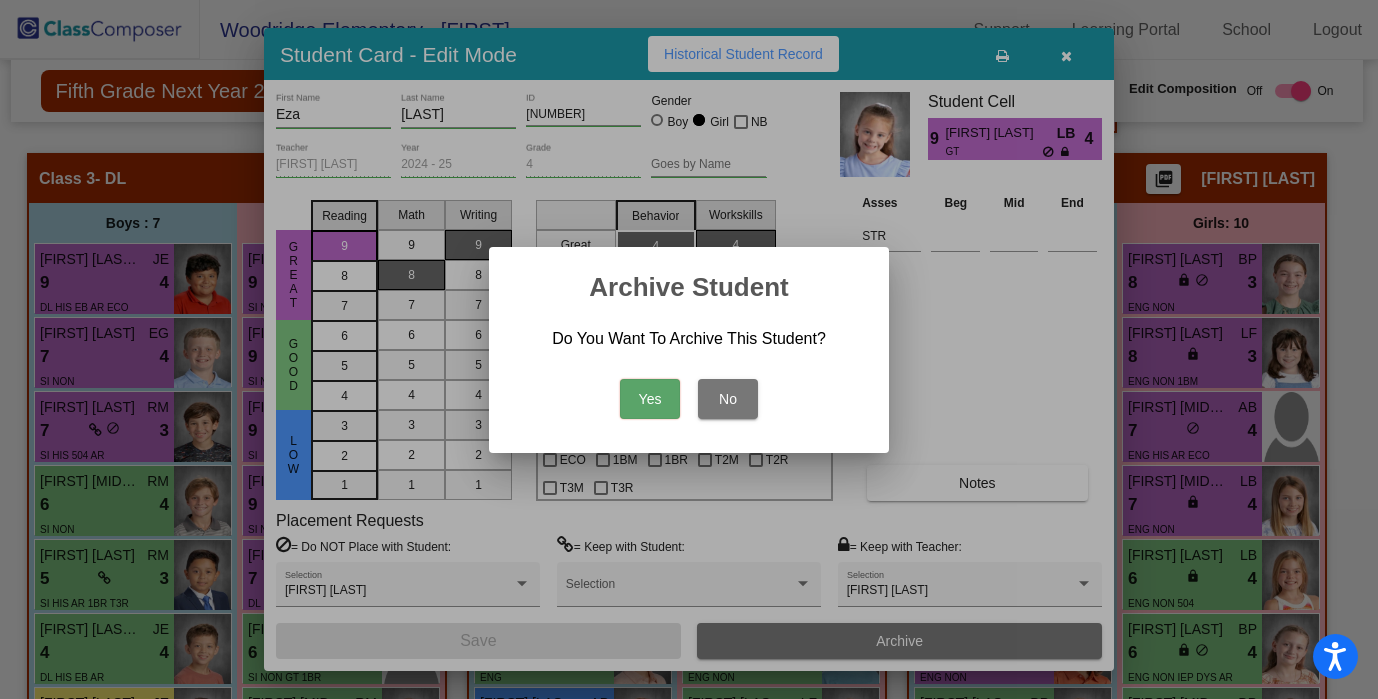 click on "Yes" at bounding box center [650, 399] 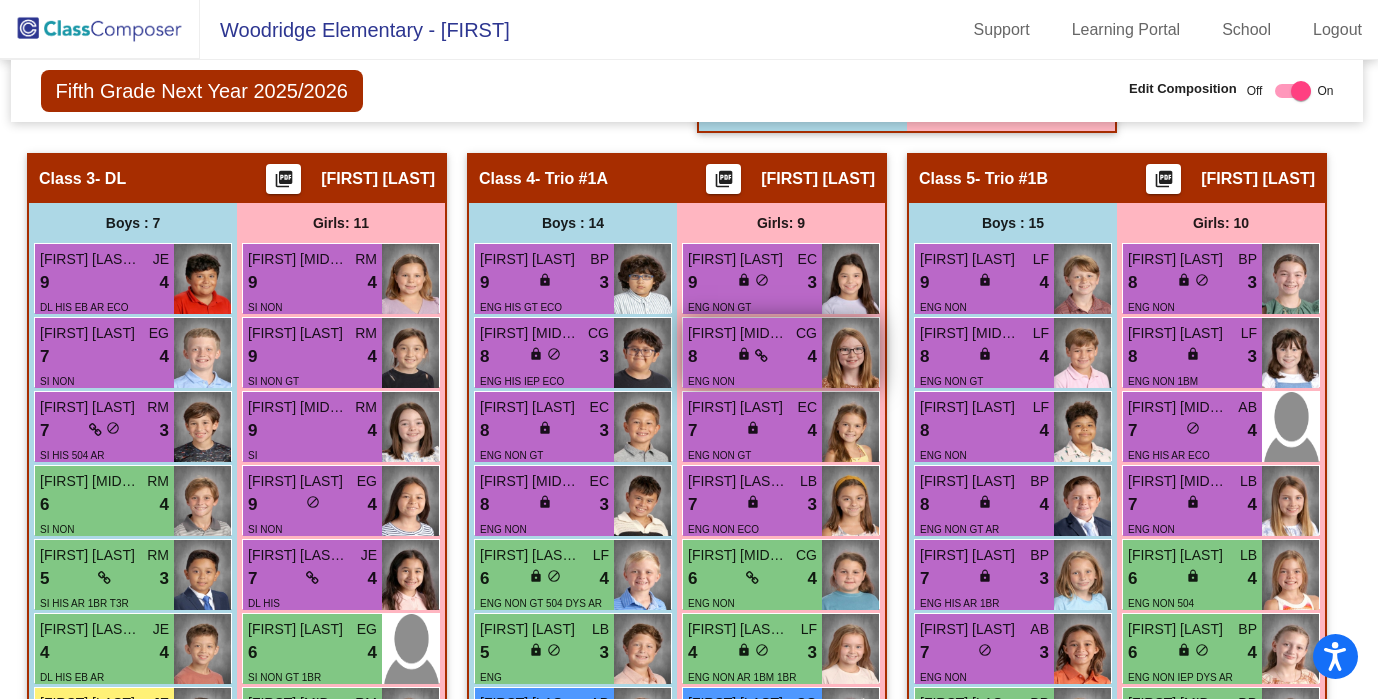 click on "8 lock do_not_disturb_alt 4" at bounding box center [752, 357] 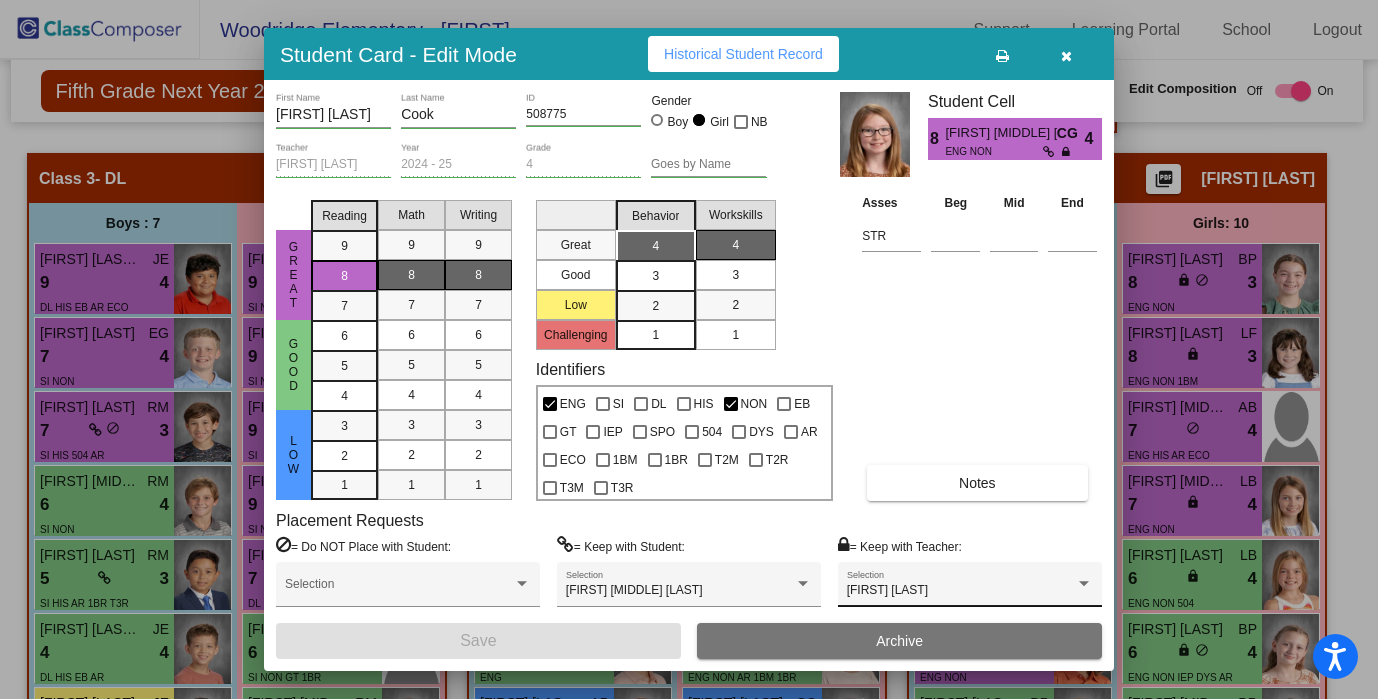 click on "[FIRST] [LAST] Selection" at bounding box center (970, 589) 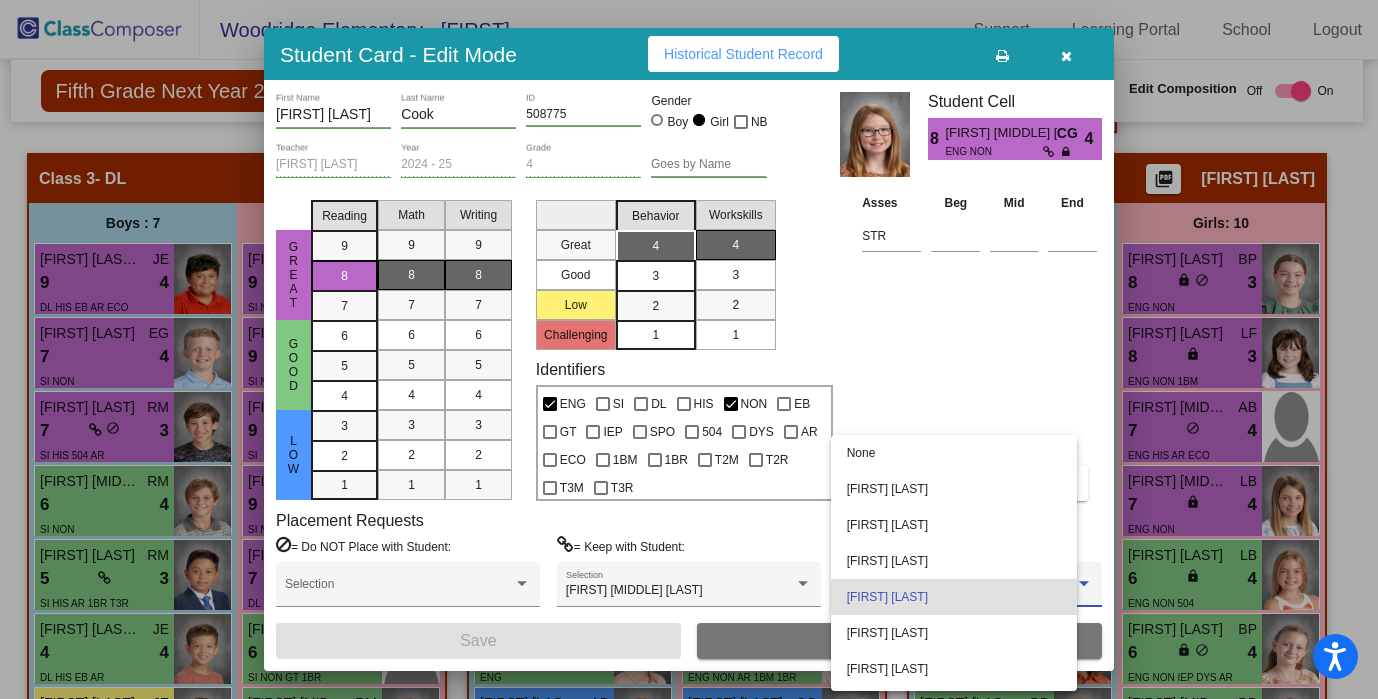 scroll, scrollTop: 42, scrollLeft: 0, axis: vertical 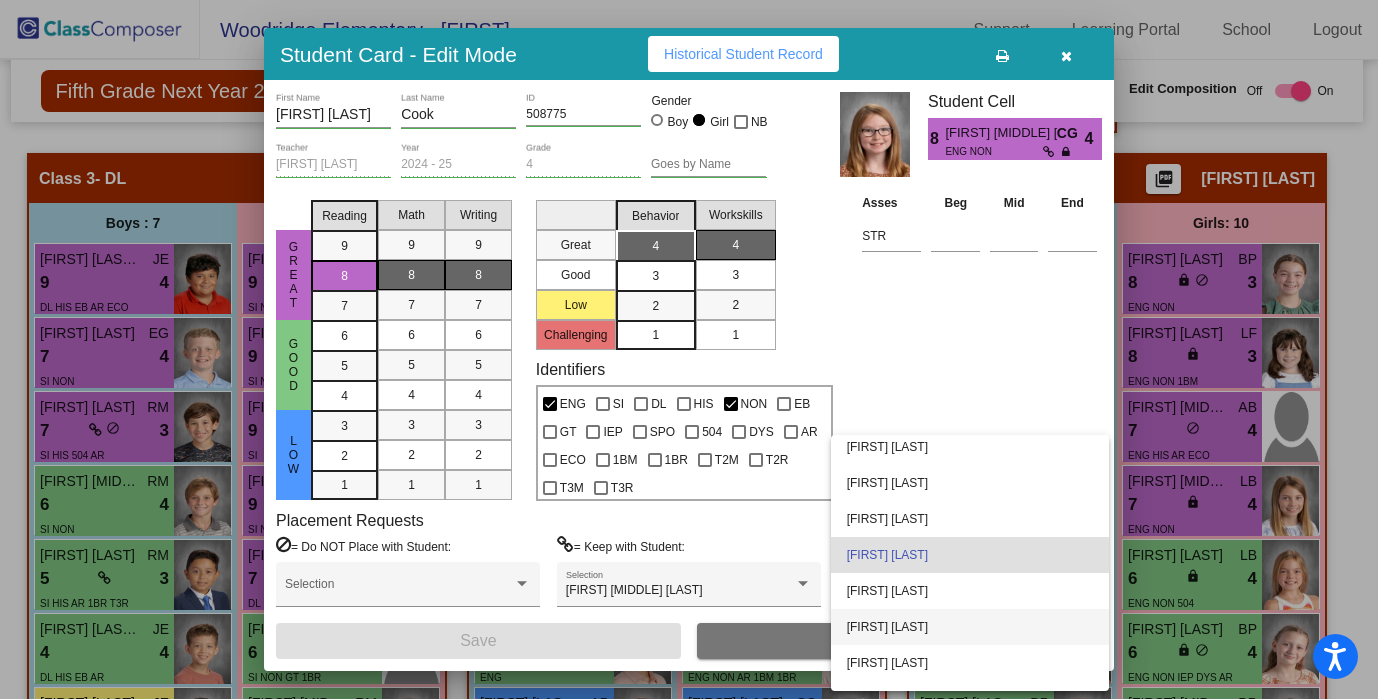 click on "[FIRST] [LAST]" at bounding box center [970, 627] 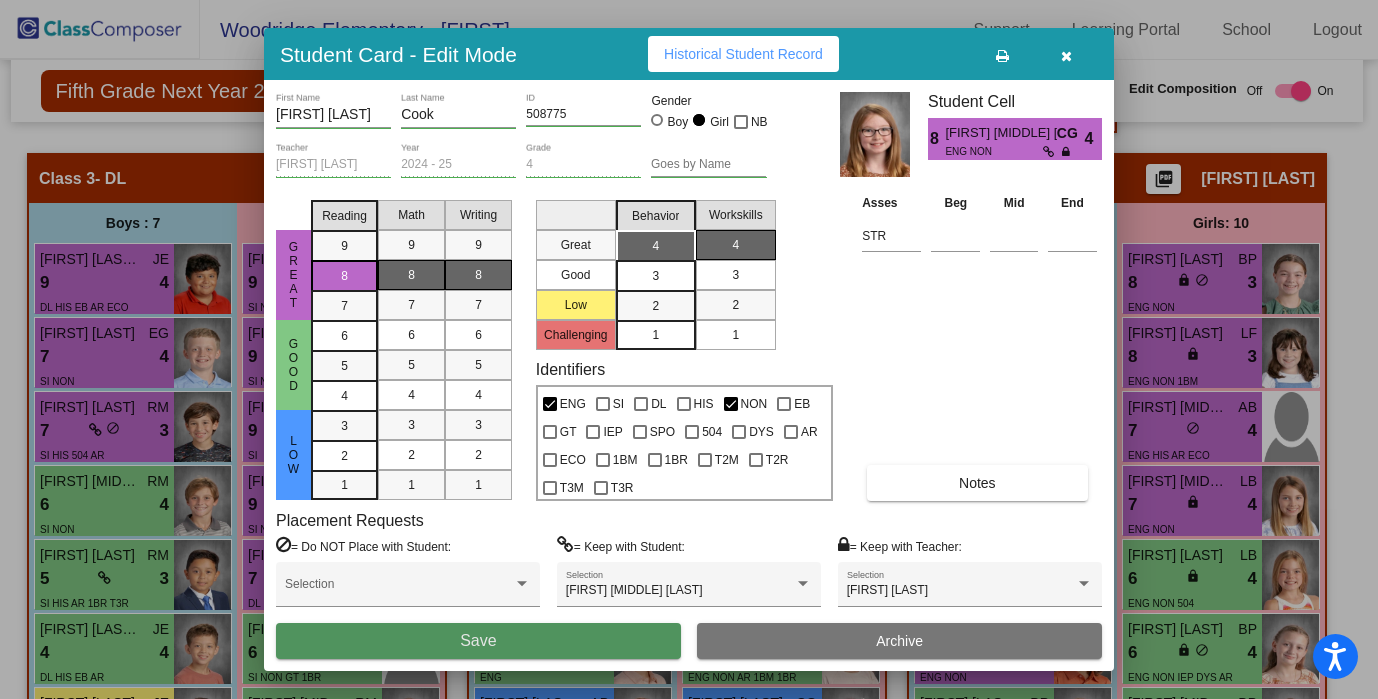 click on "Save" at bounding box center (478, 641) 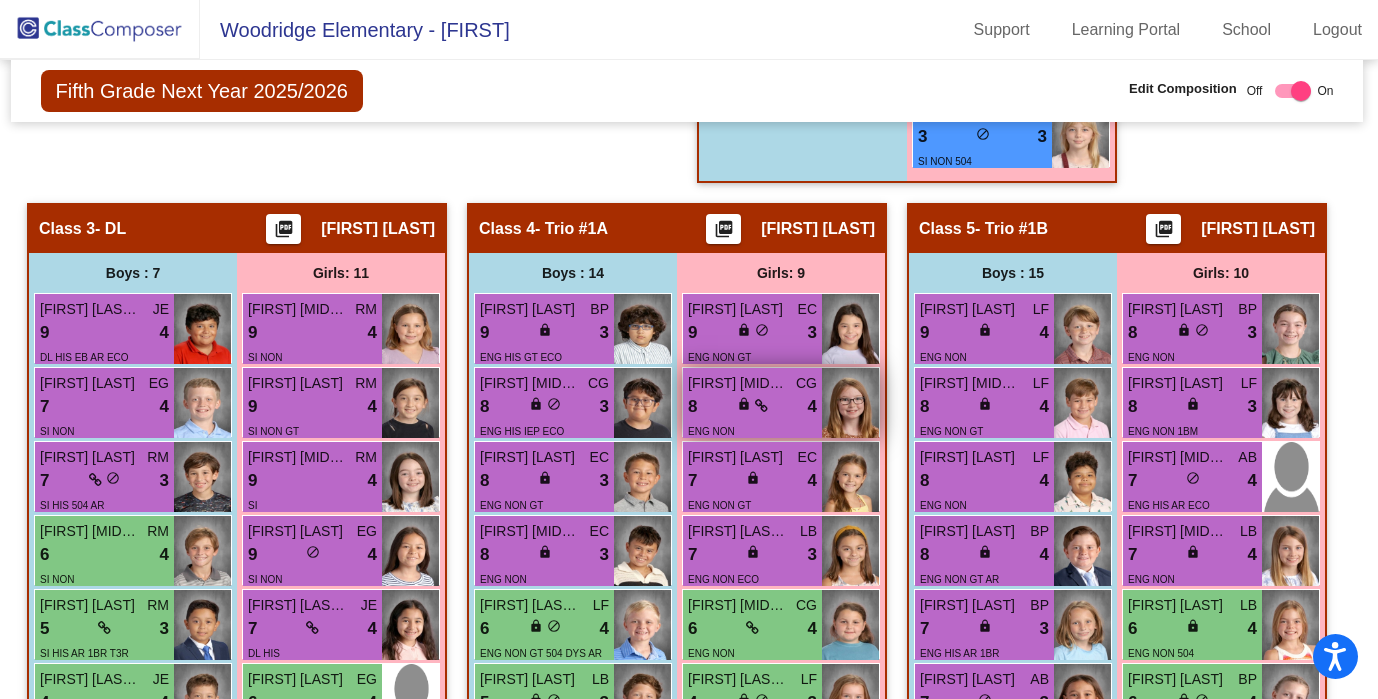 scroll, scrollTop: 1515, scrollLeft: 2, axis: both 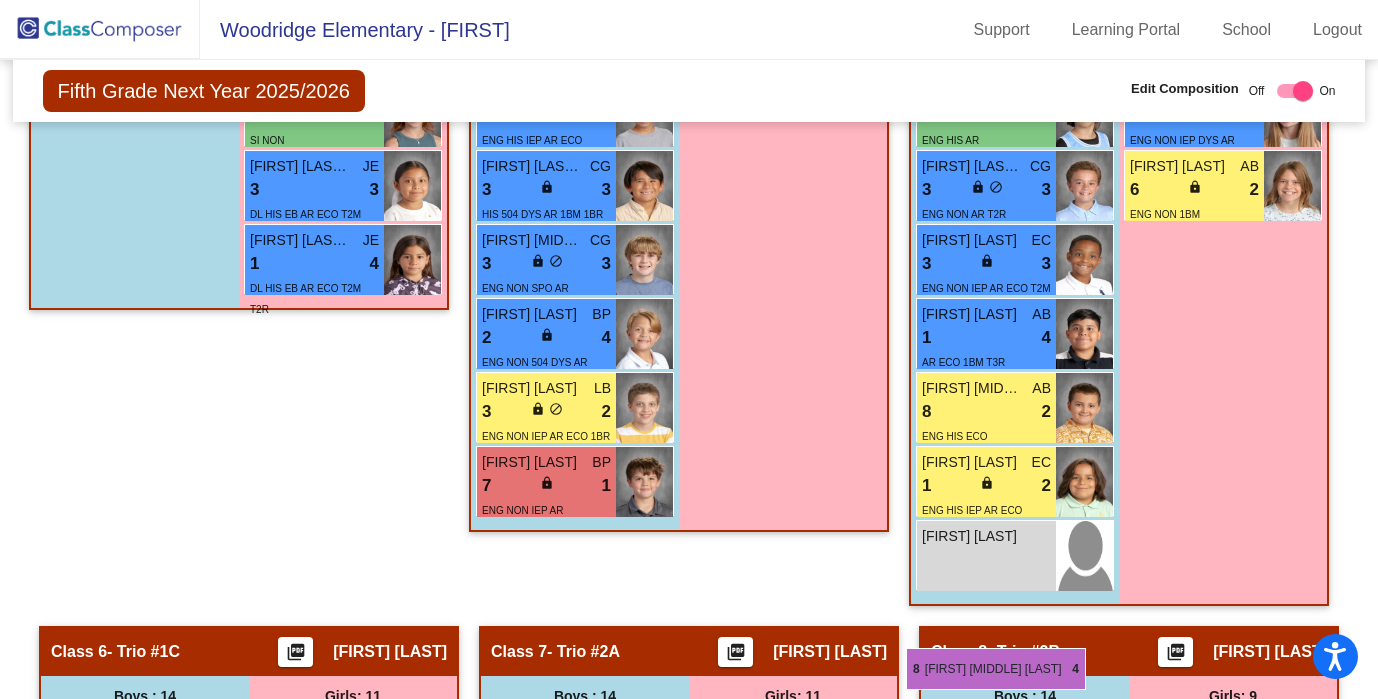 drag, startPoint x: 986, startPoint y: 388, endPoint x: 906, endPoint y: 648, distance: 272.02942 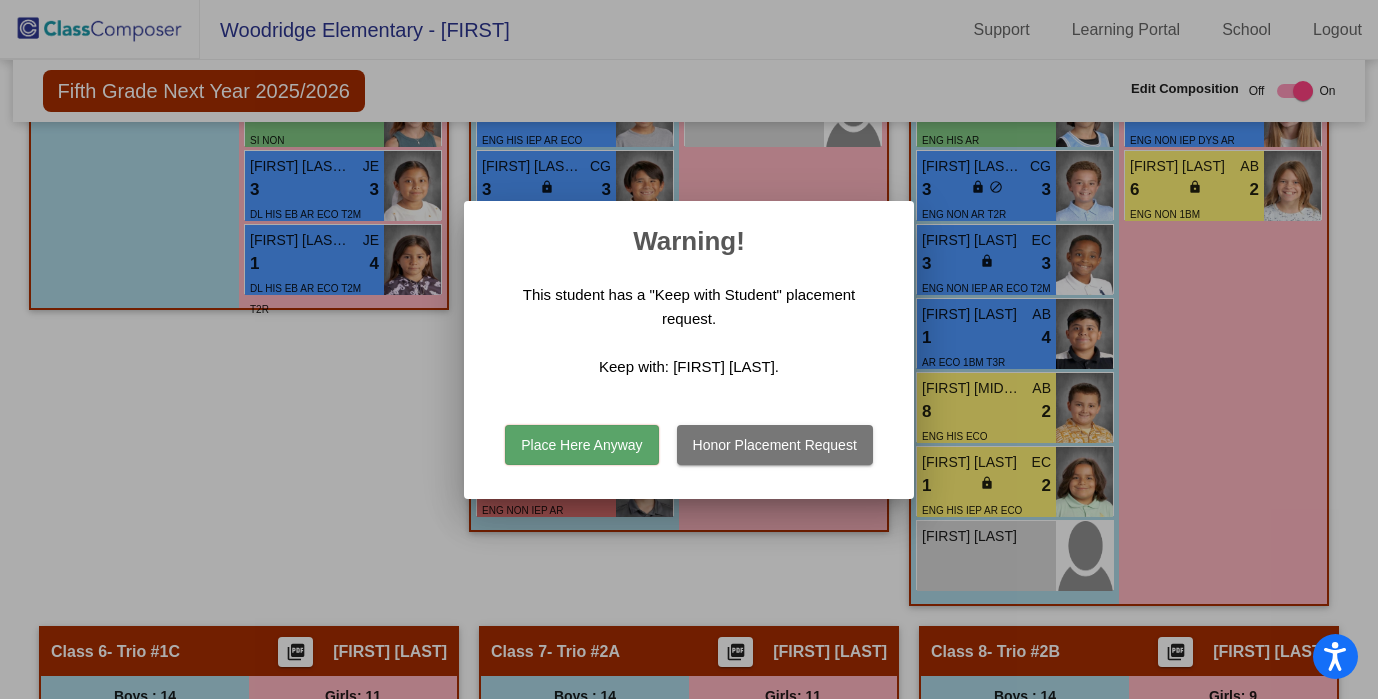 click on "Honor Placement Request" at bounding box center (775, 445) 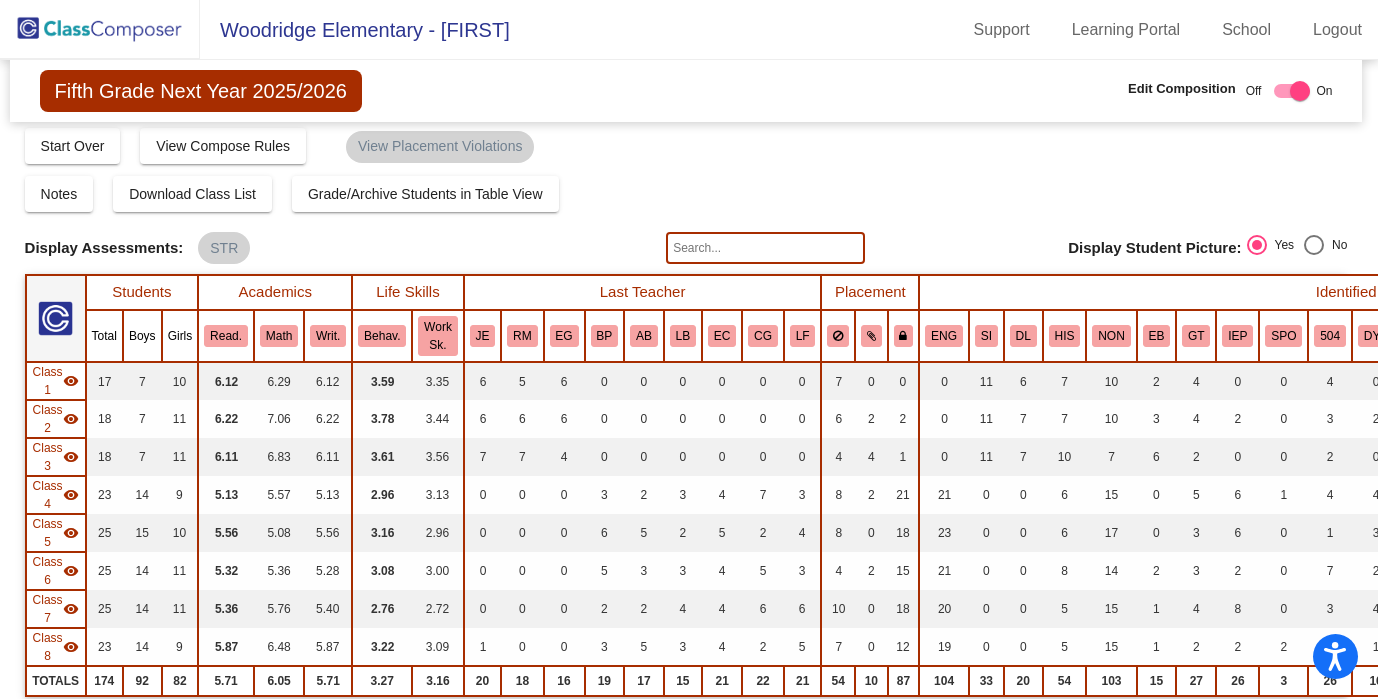 scroll, scrollTop: 0, scrollLeft: 3, axis: horizontal 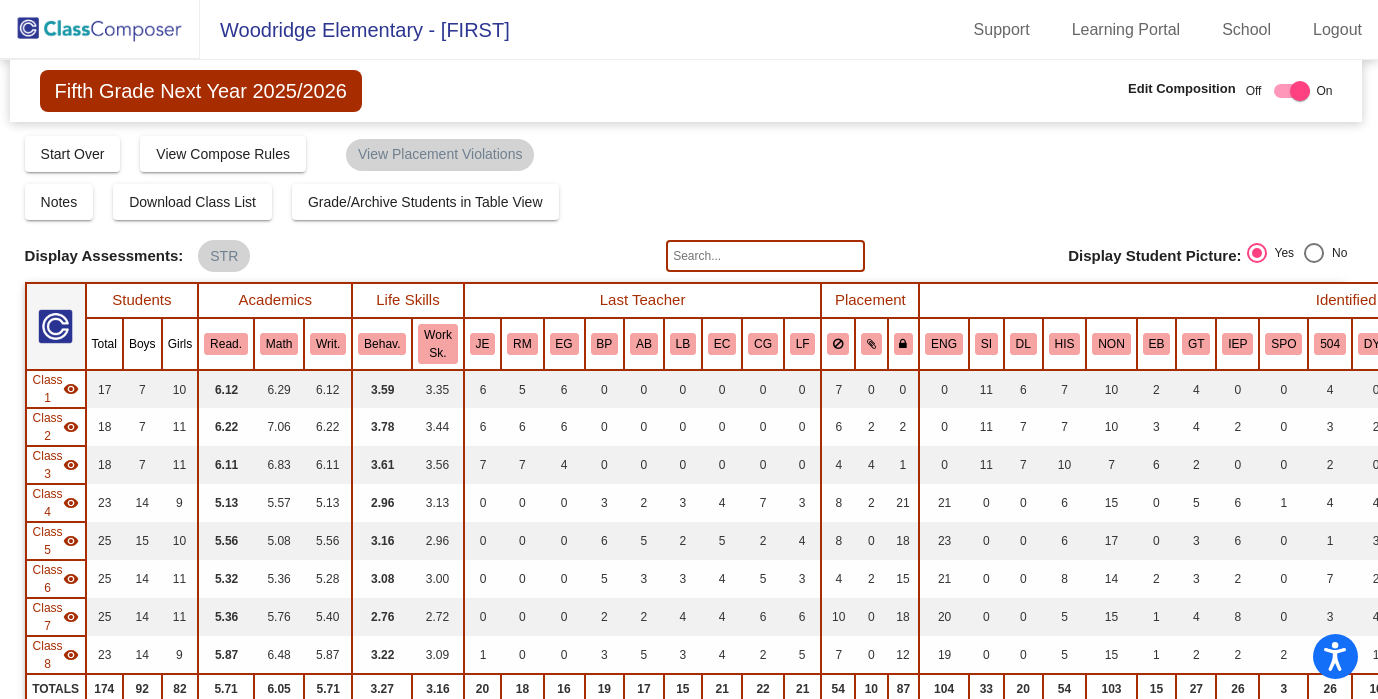 click 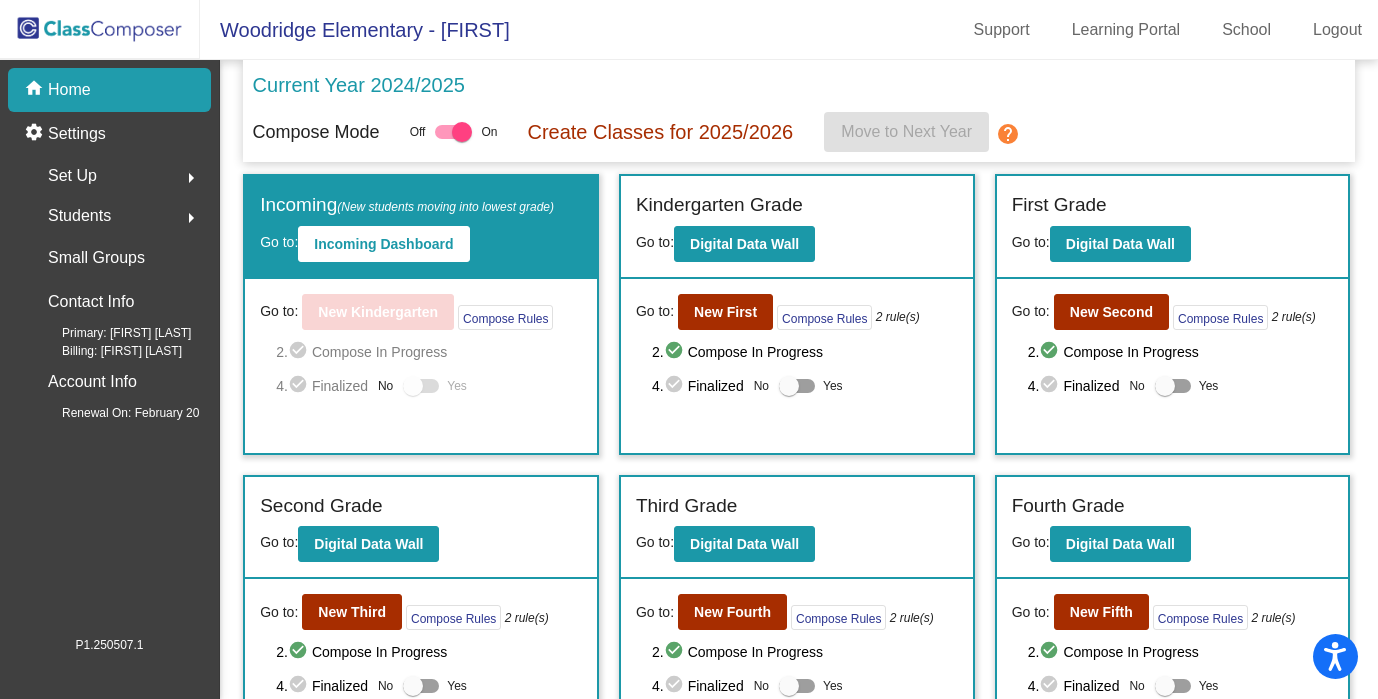 click on "Yes" at bounding box center [1187, 386] 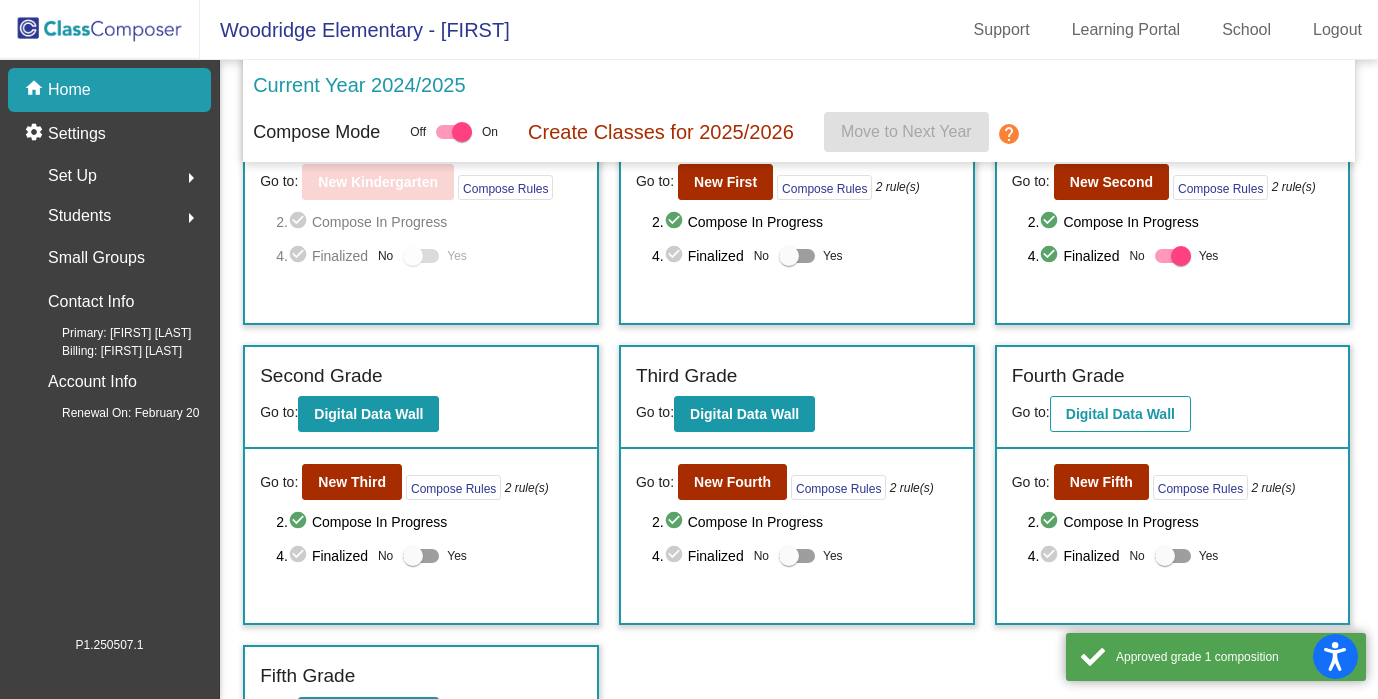 scroll, scrollTop: 251, scrollLeft: 0, axis: vertical 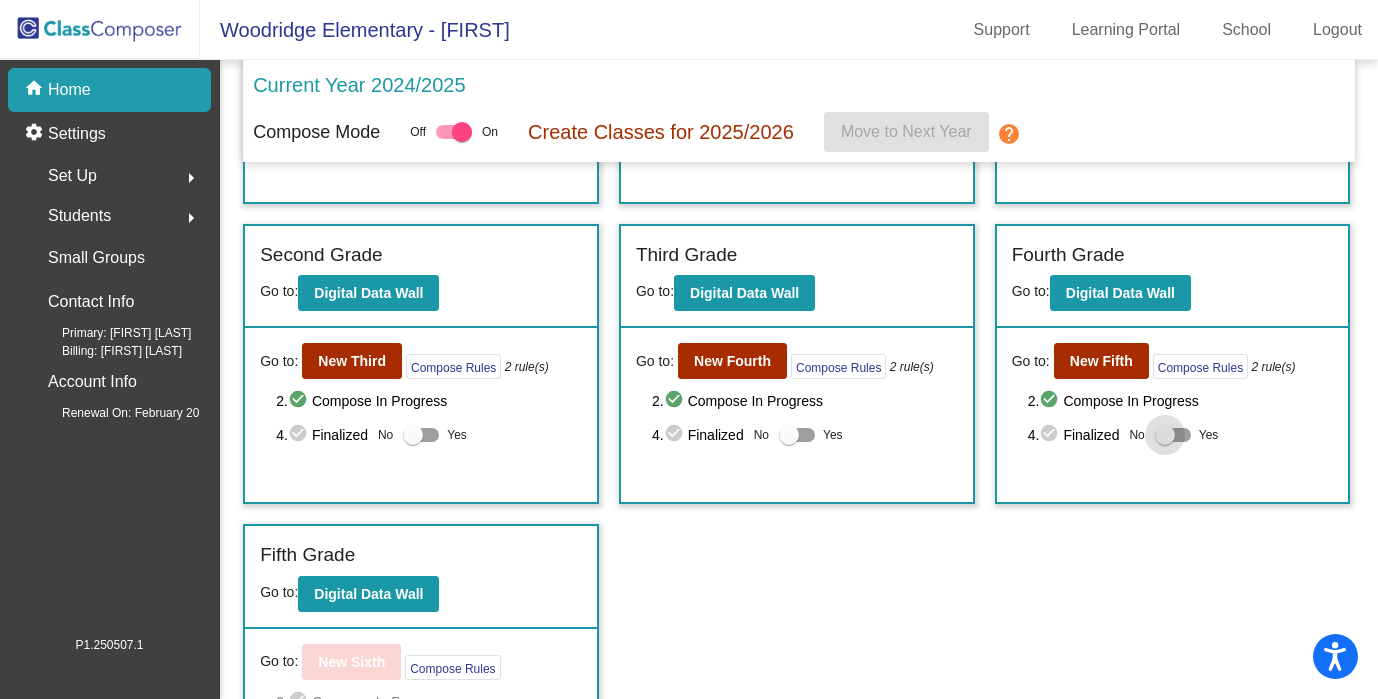click at bounding box center (1173, 435) 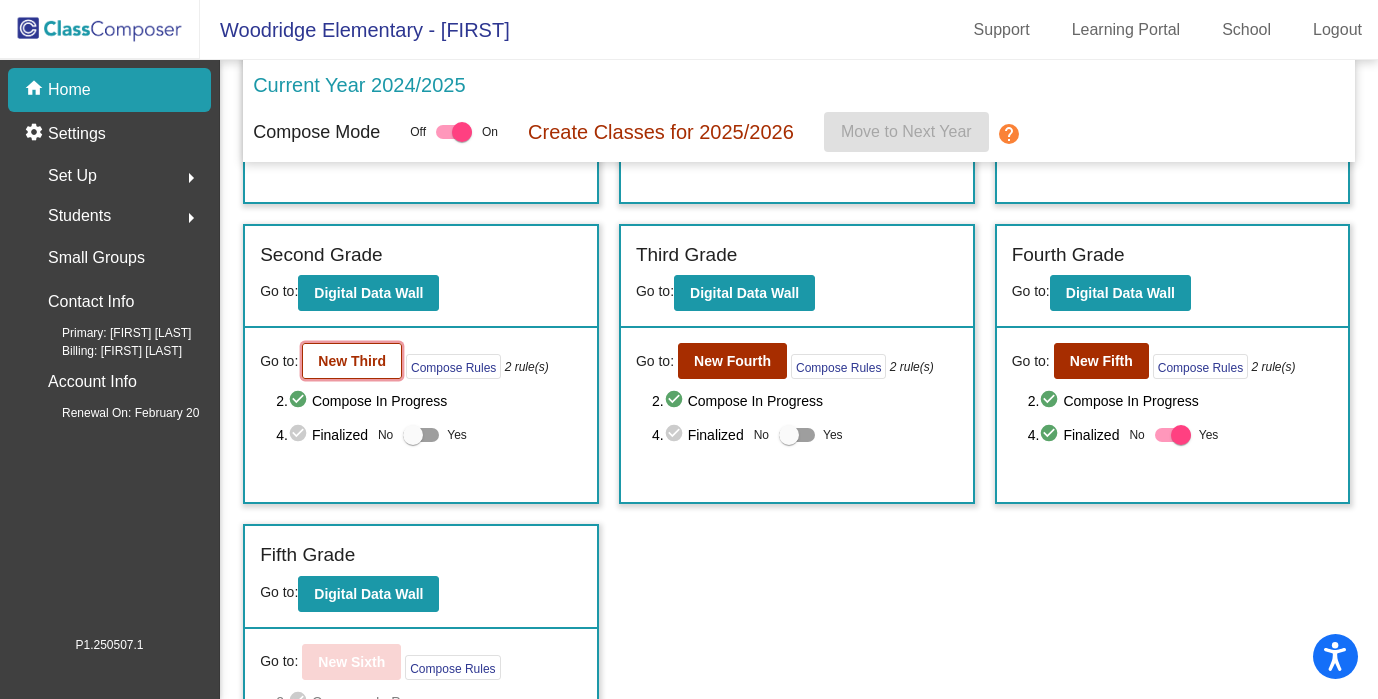 click on "New Third" 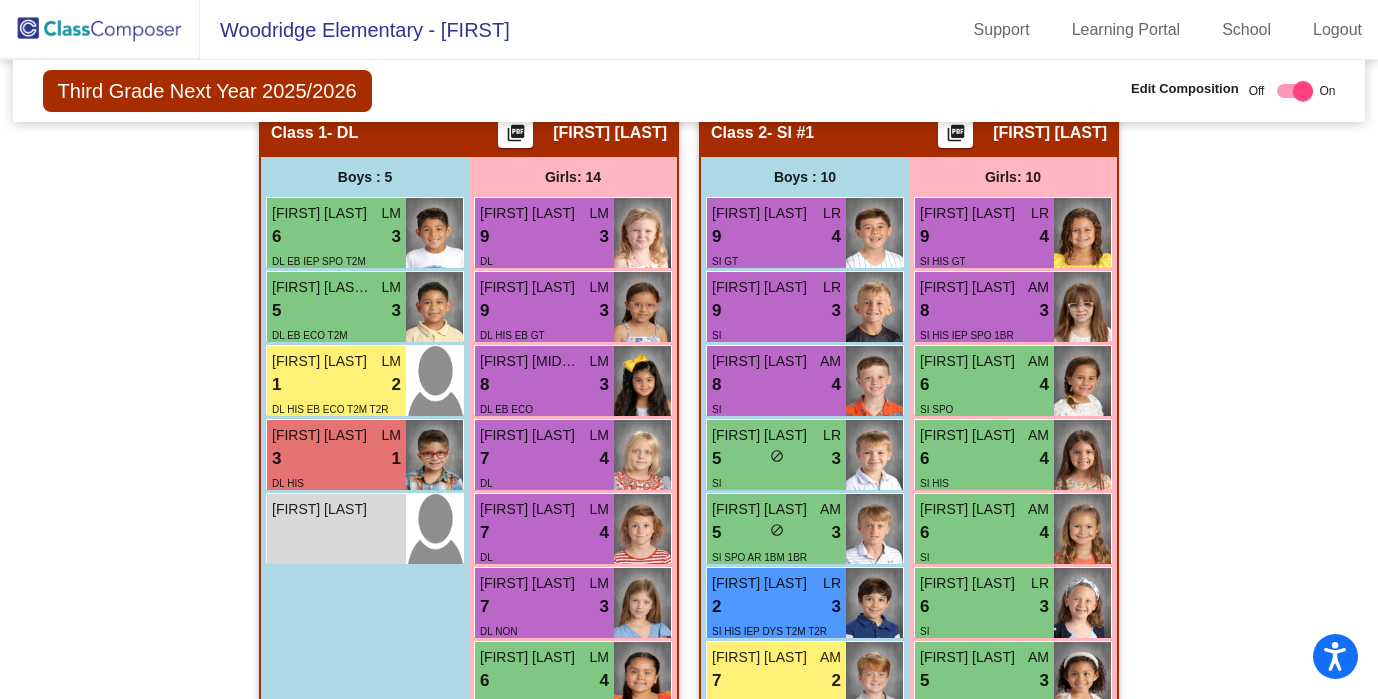 scroll, scrollTop: 520, scrollLeft: 0, axis: vertical 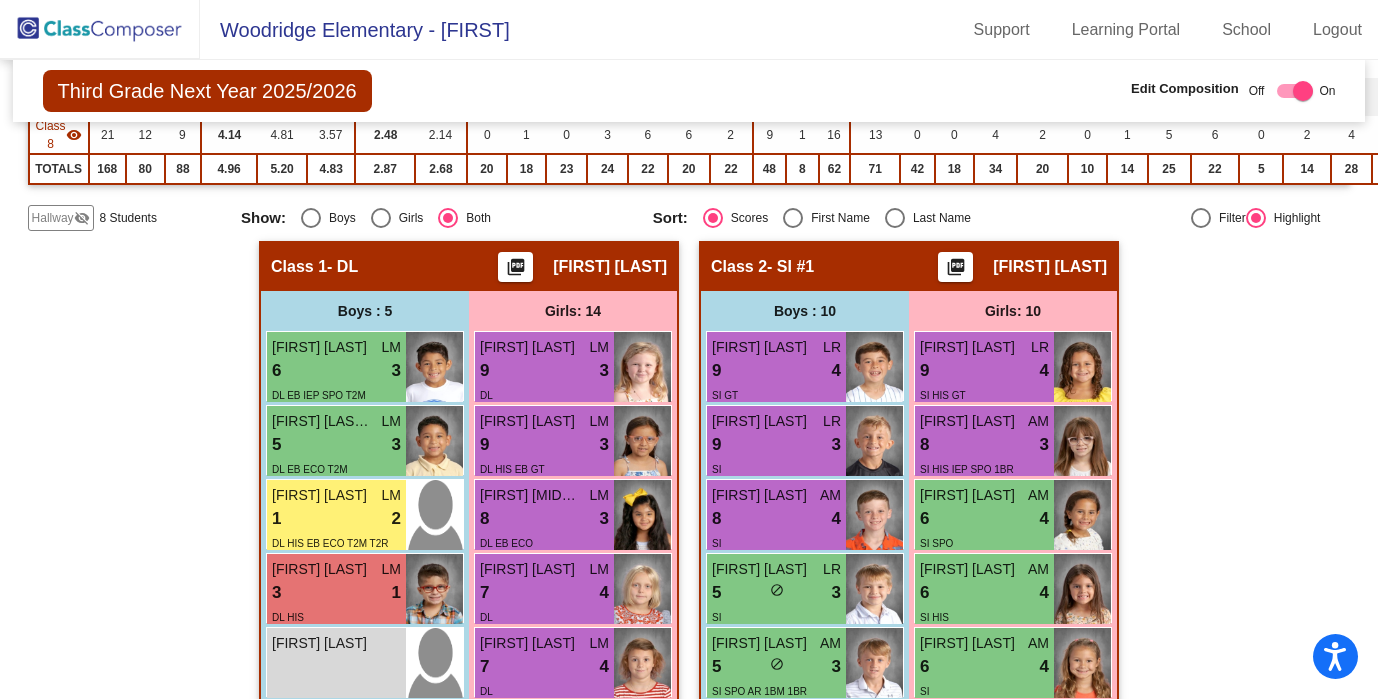 click on "Hallway" 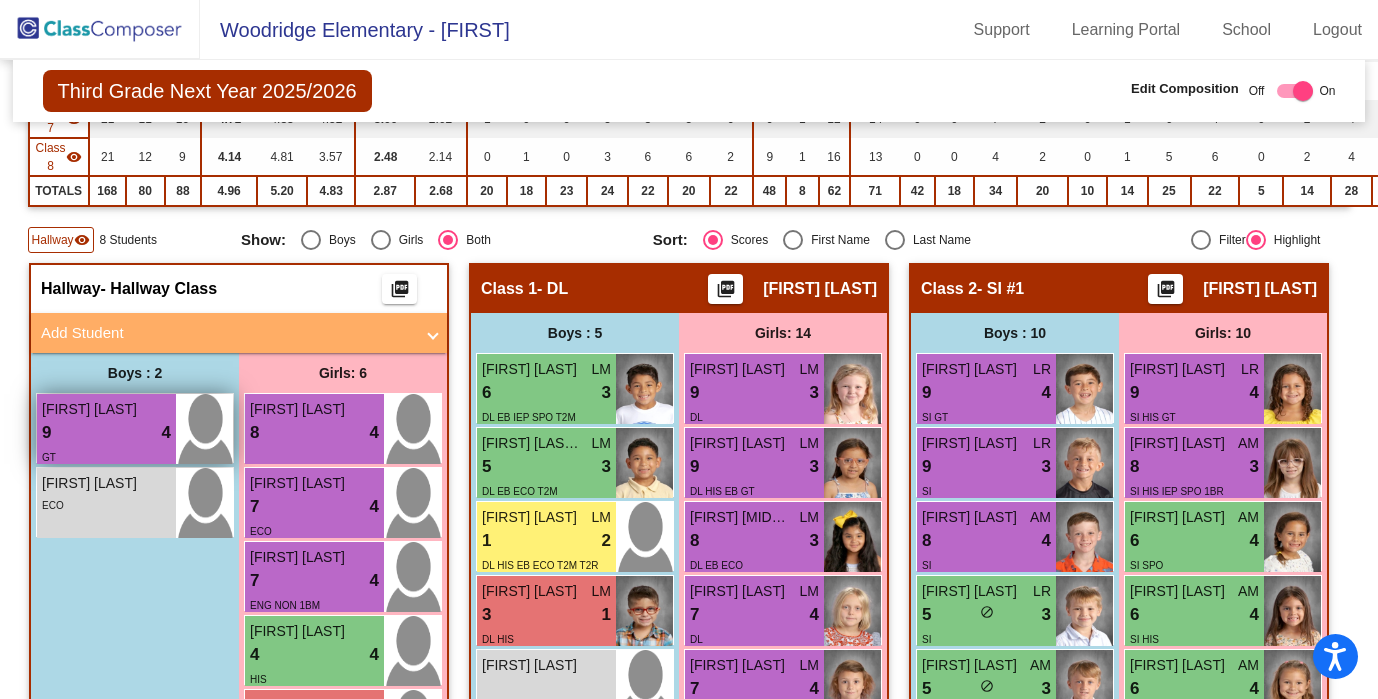 scroll, scrollTop: 496, scrollLeft: 0, axis: vertical 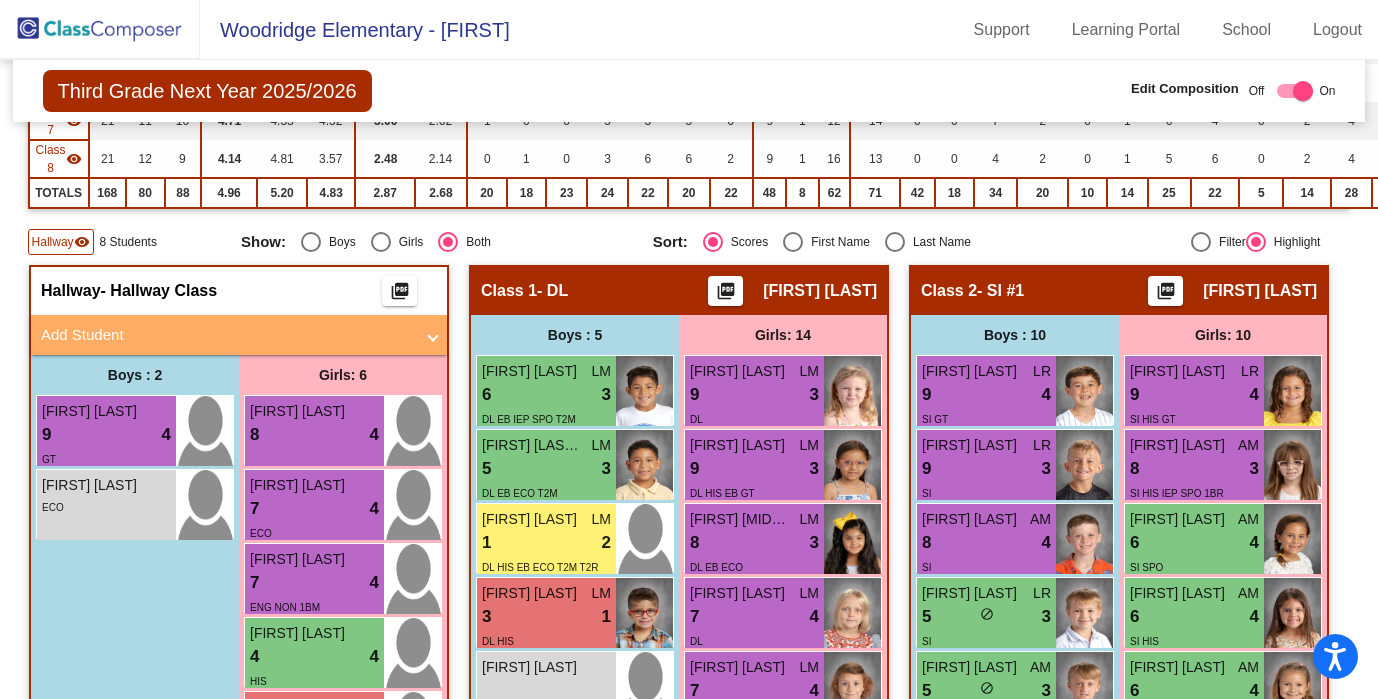 click on "Add Student" at bounding box center [227, 335] 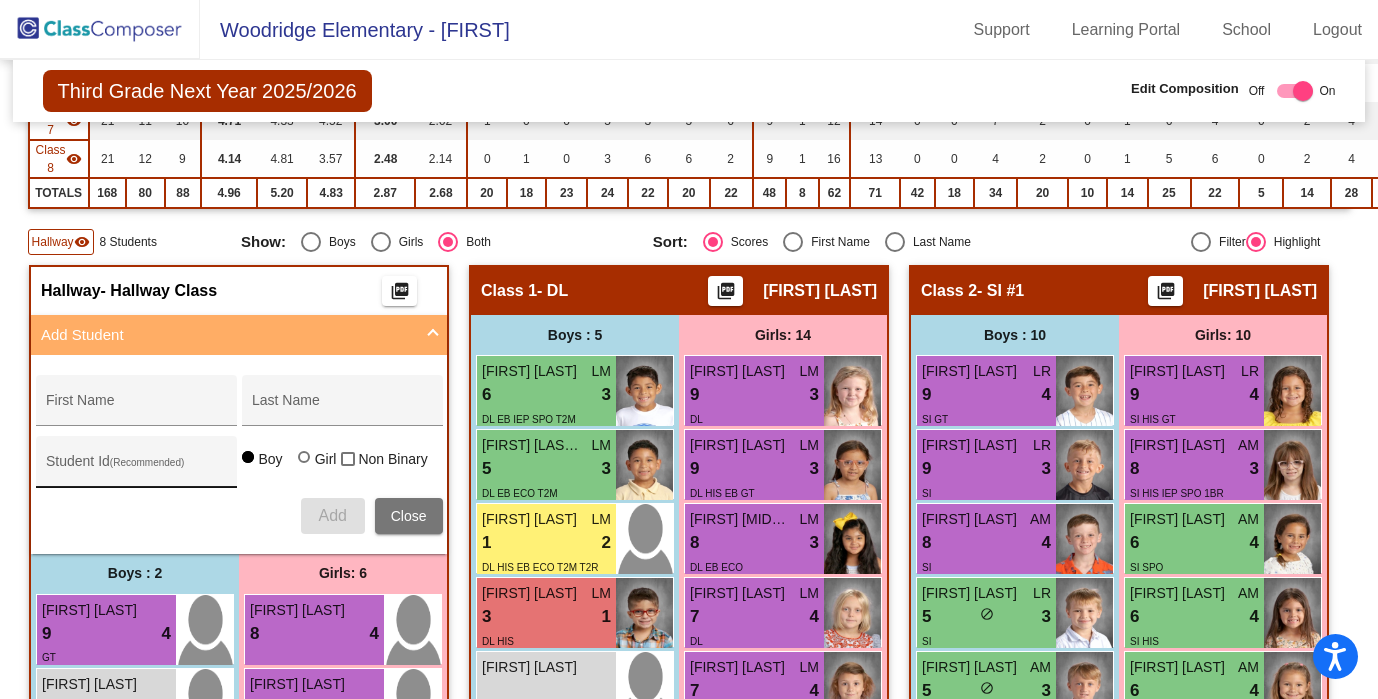 click on "Student Id  (Recommended)" at bounding box center [136, 469] 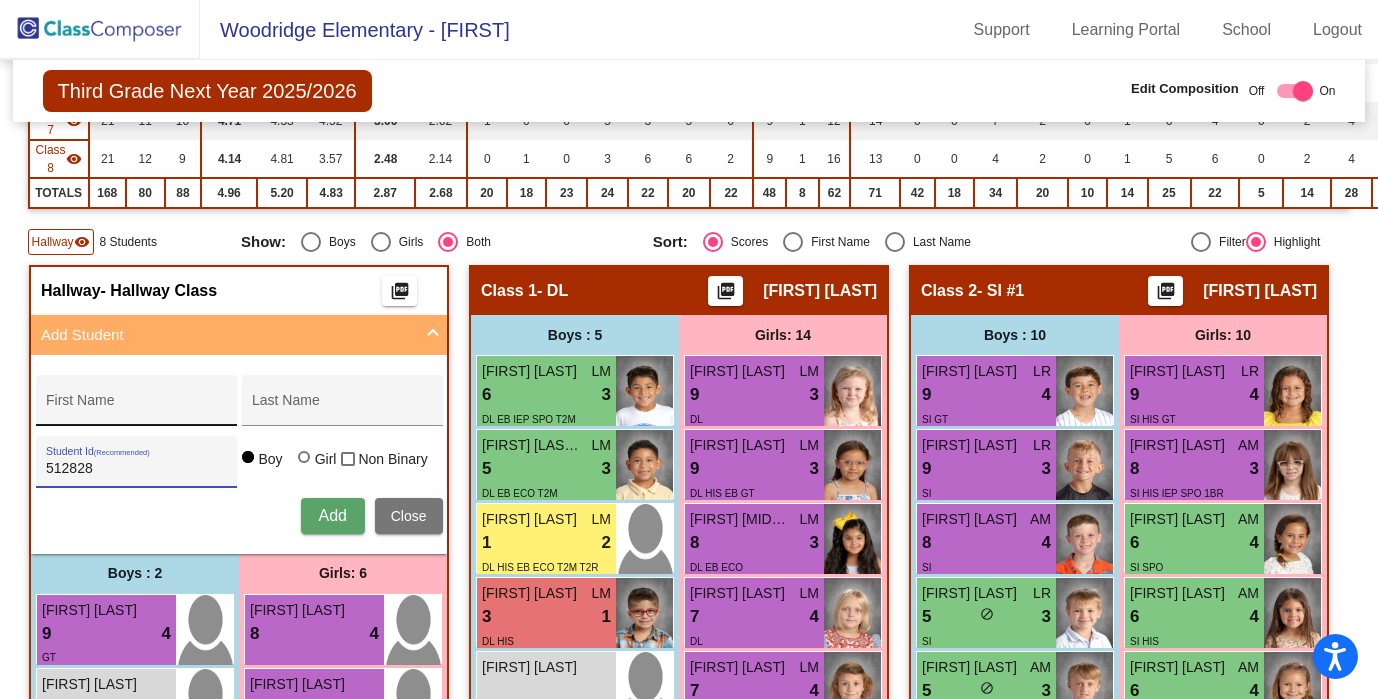type on "512828" 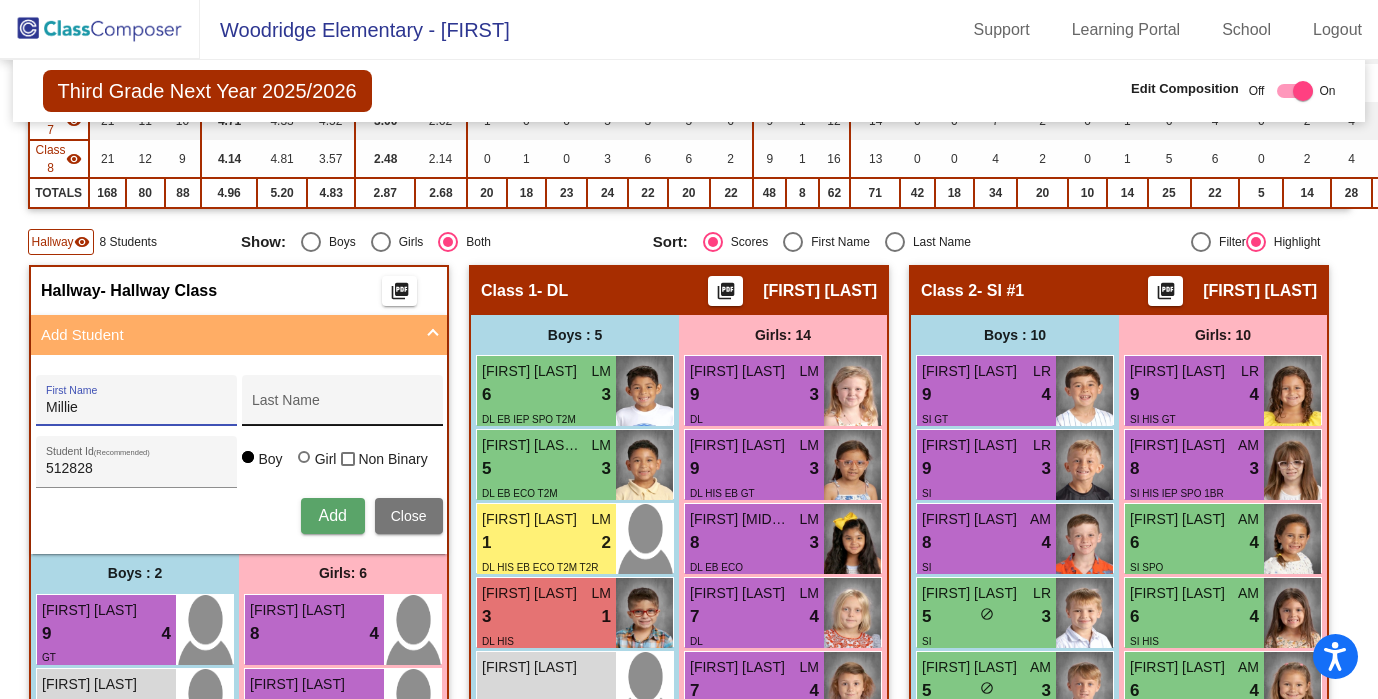 type on "Millie" 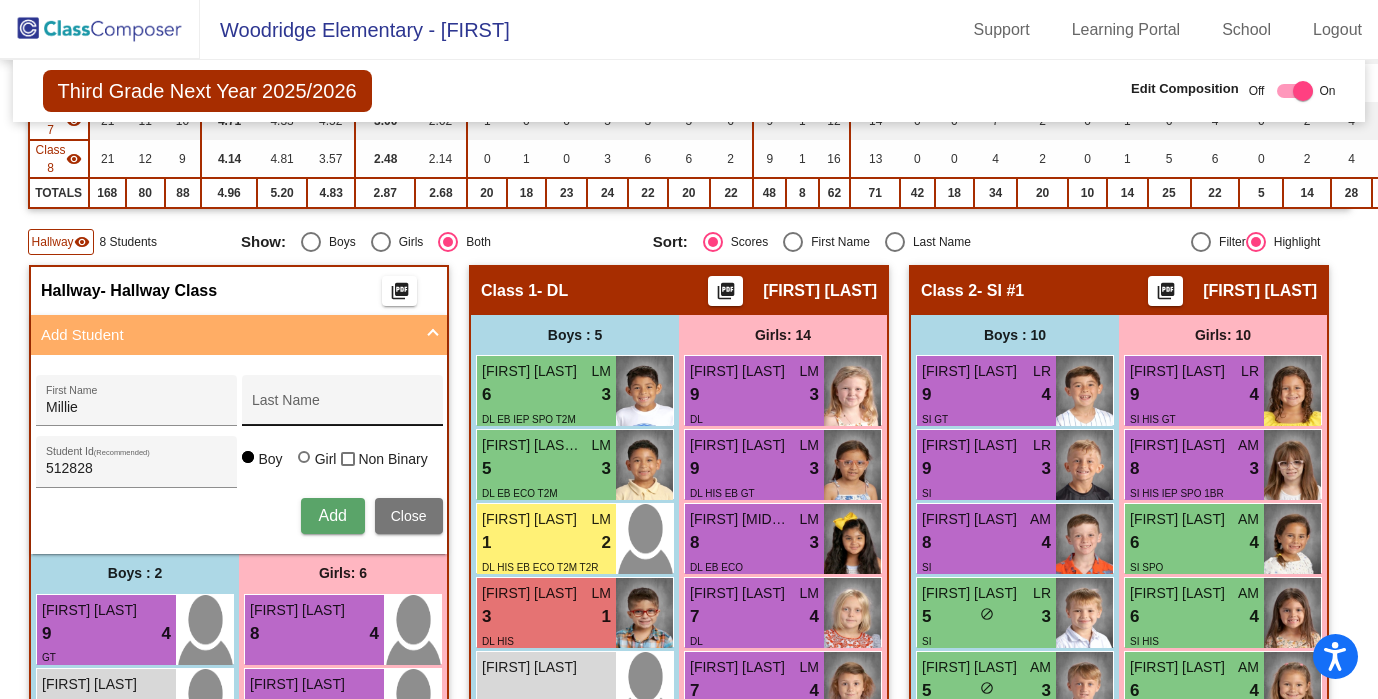 click on "Last Name" at bounding box center (342, 406) 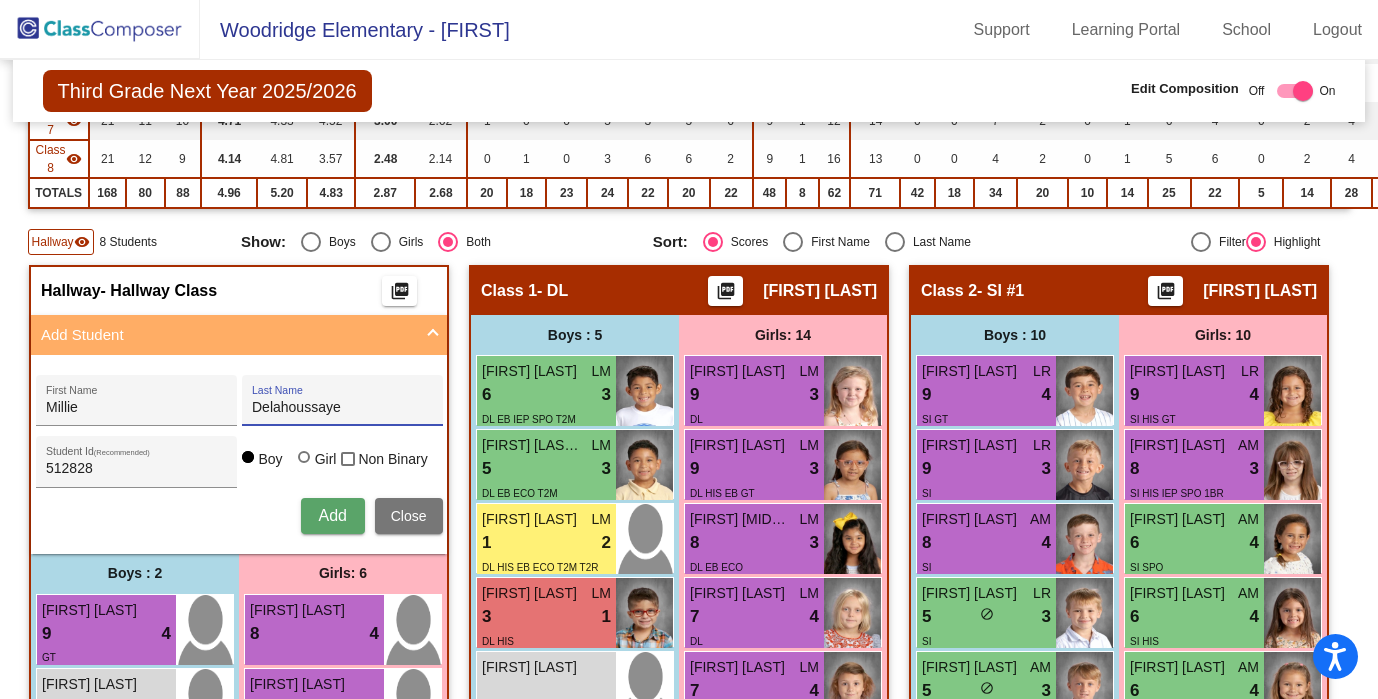 type on "Delahoussaye" 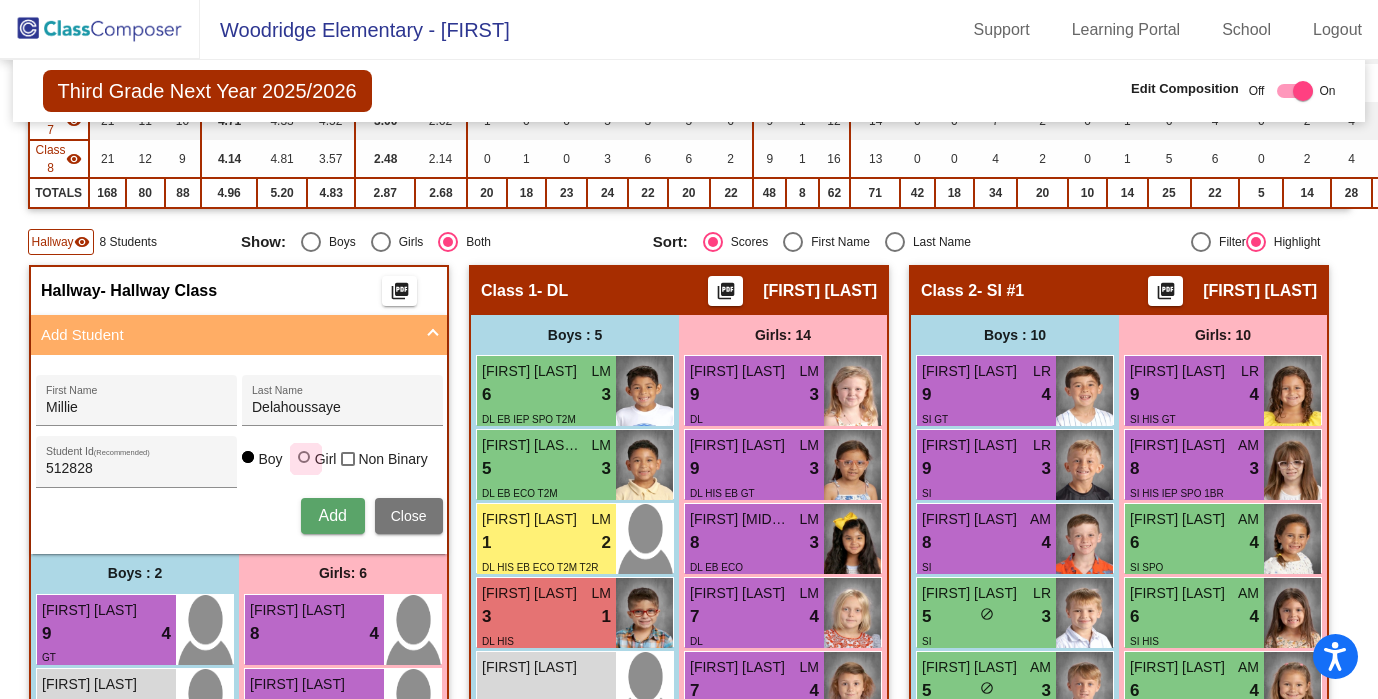 click at bounding box center (304, 457) 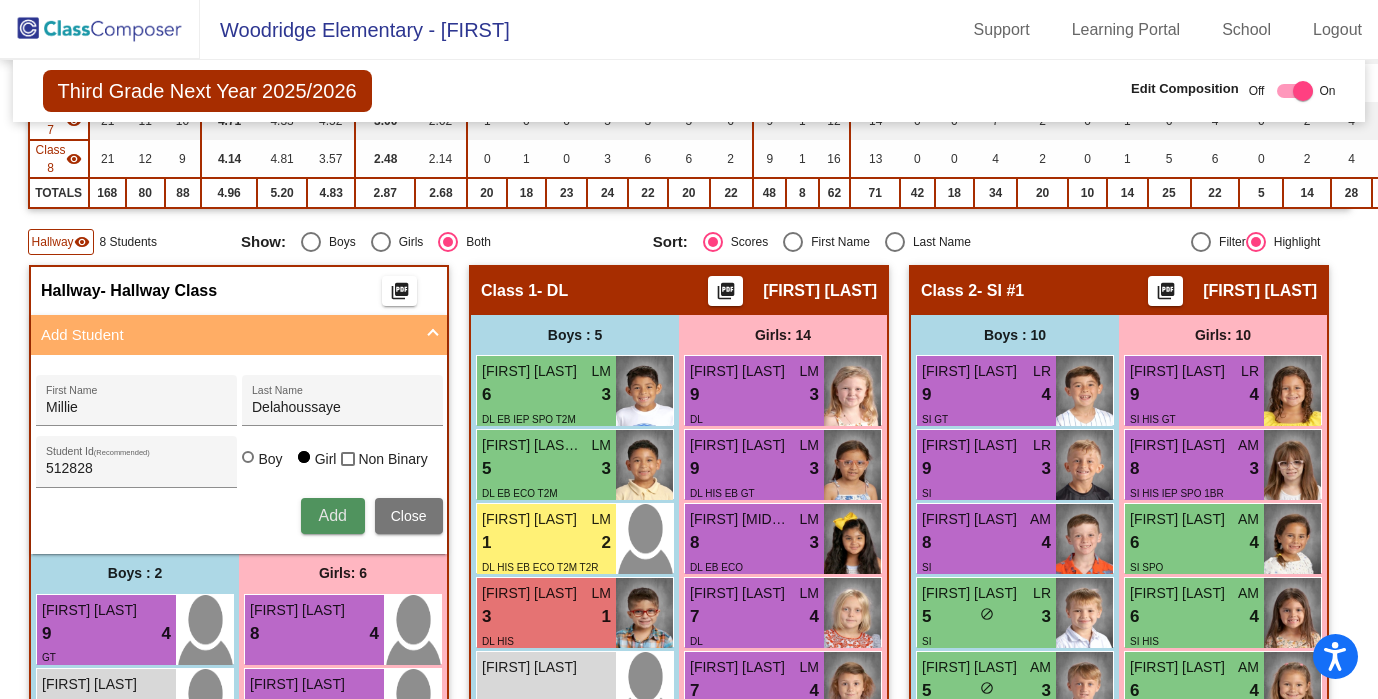 click on "Add" at bounding box center [332, 515] 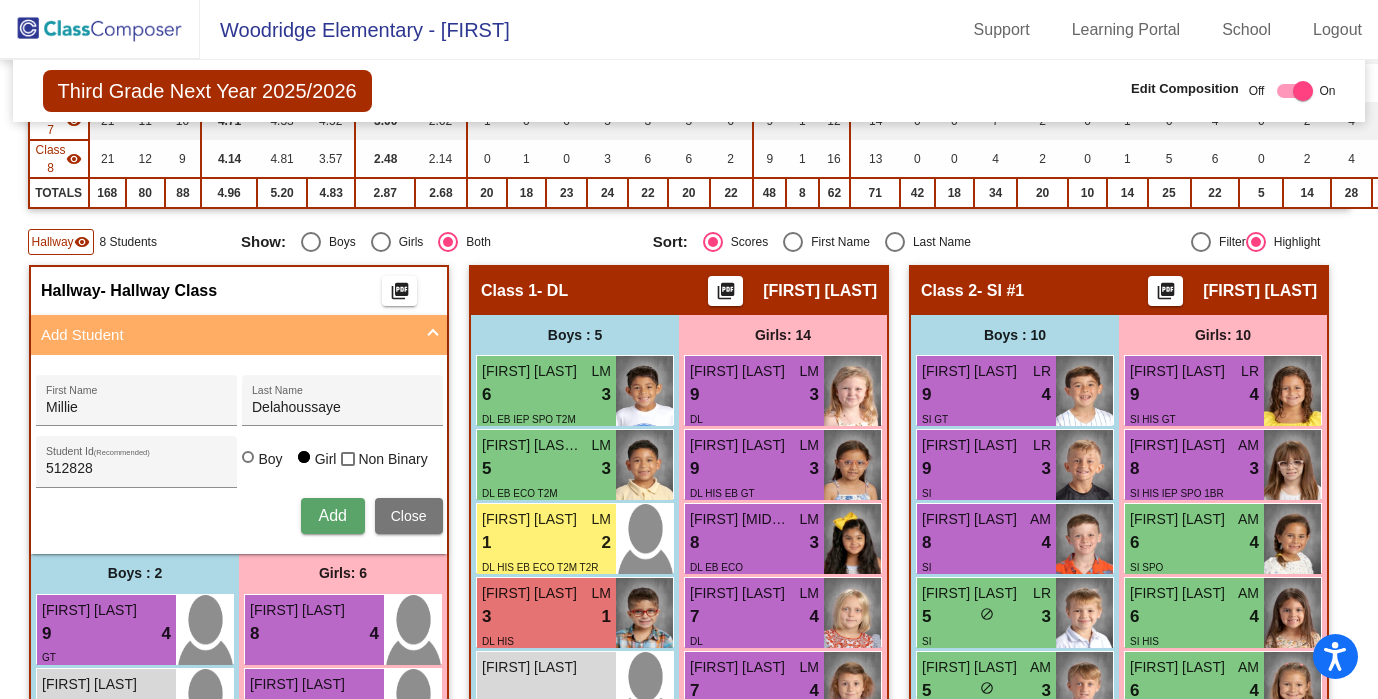 type 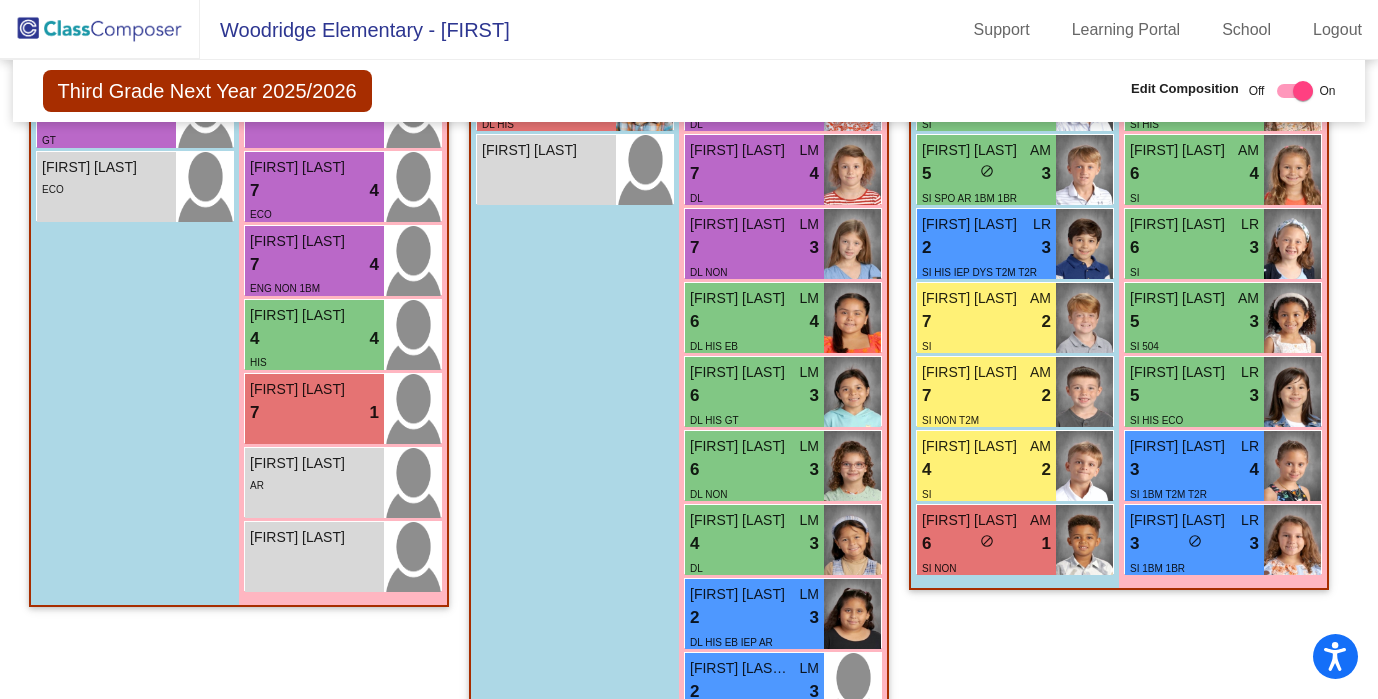 scroll, scrollTop: 1029, scrollLeft: 0, axis: vertical 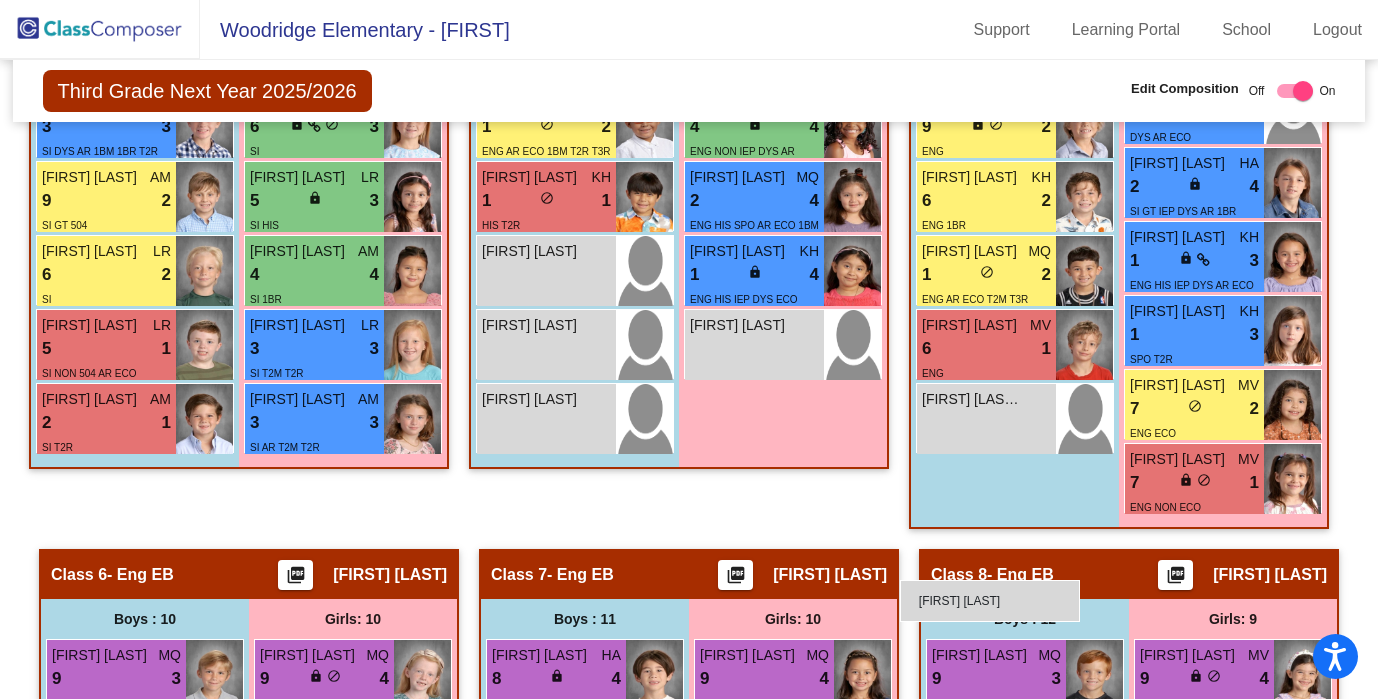 drag, startPoint x: 521, startPoint y: 543, endPoint x: 900, endPoint y: 580, distance: 380.8018 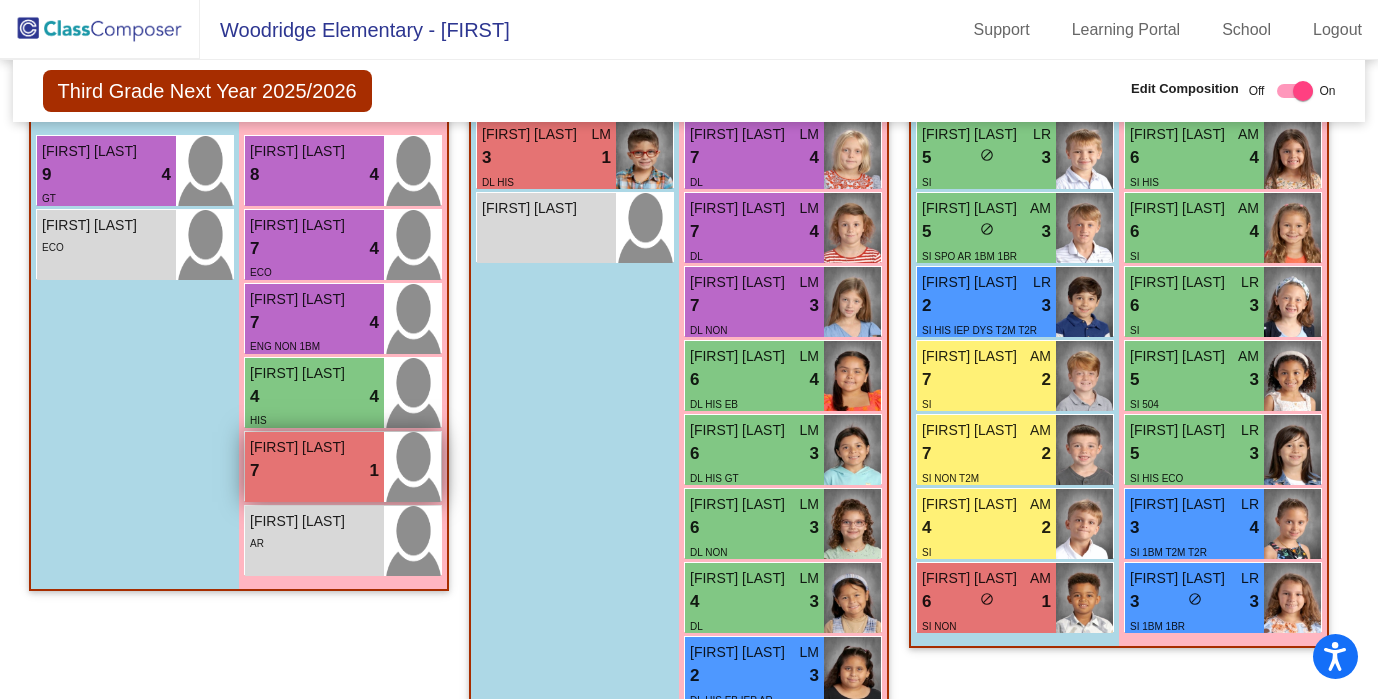 scroll, scrollTop: 891, scrollLeft: 0, axis: vertical 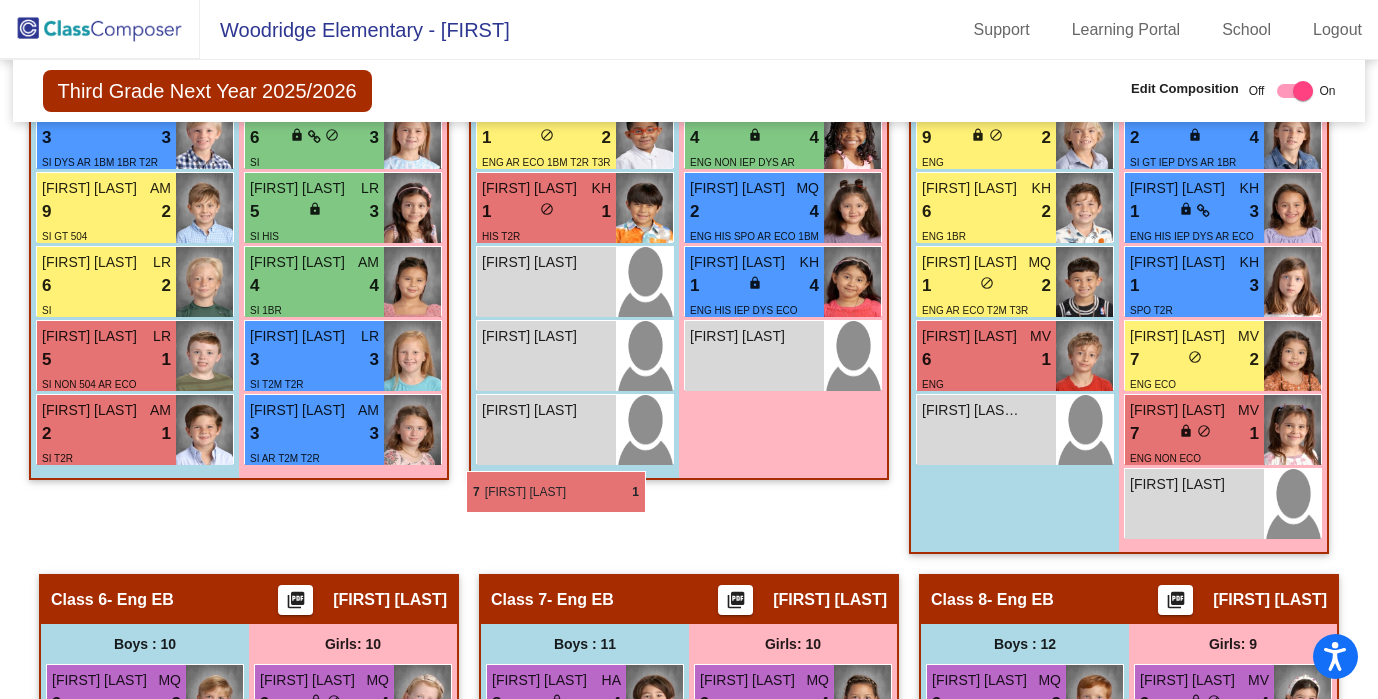 drag, startPoint x: 519, startPoint y: 530, endPoint x: 466, endPoint y: 471, distance: 79.30952 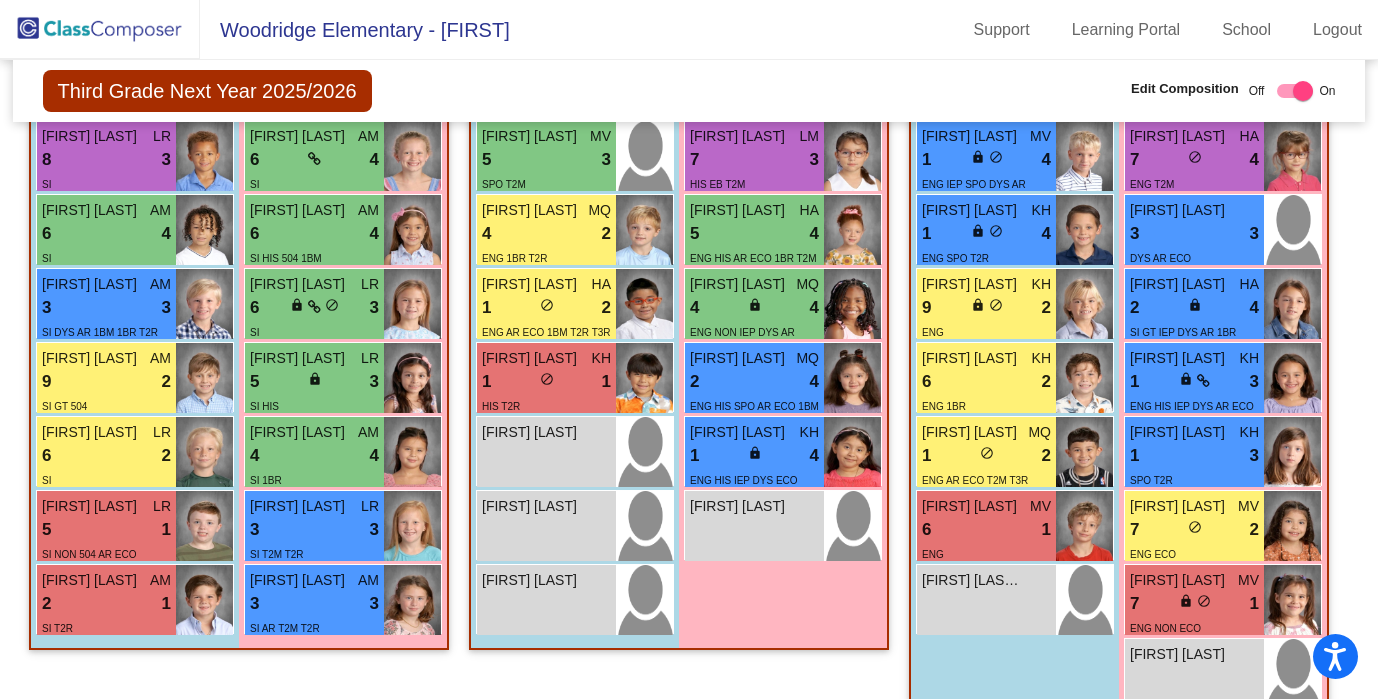 scroll, scrollTop: 2480, scrollLeft: 0, axis: vertical 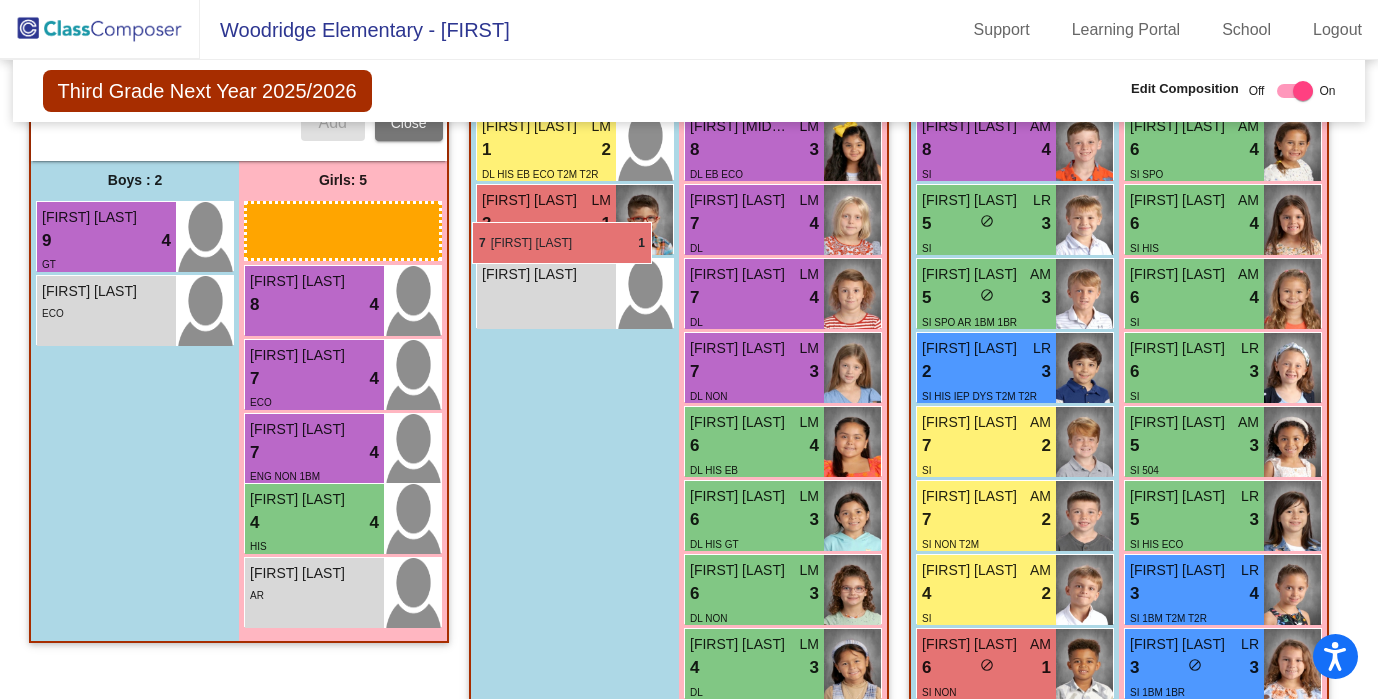 drag, startPoint x: 514, startPoint y: 319, endPoint x: 472, endPoint y: 221, distance: 106.62083 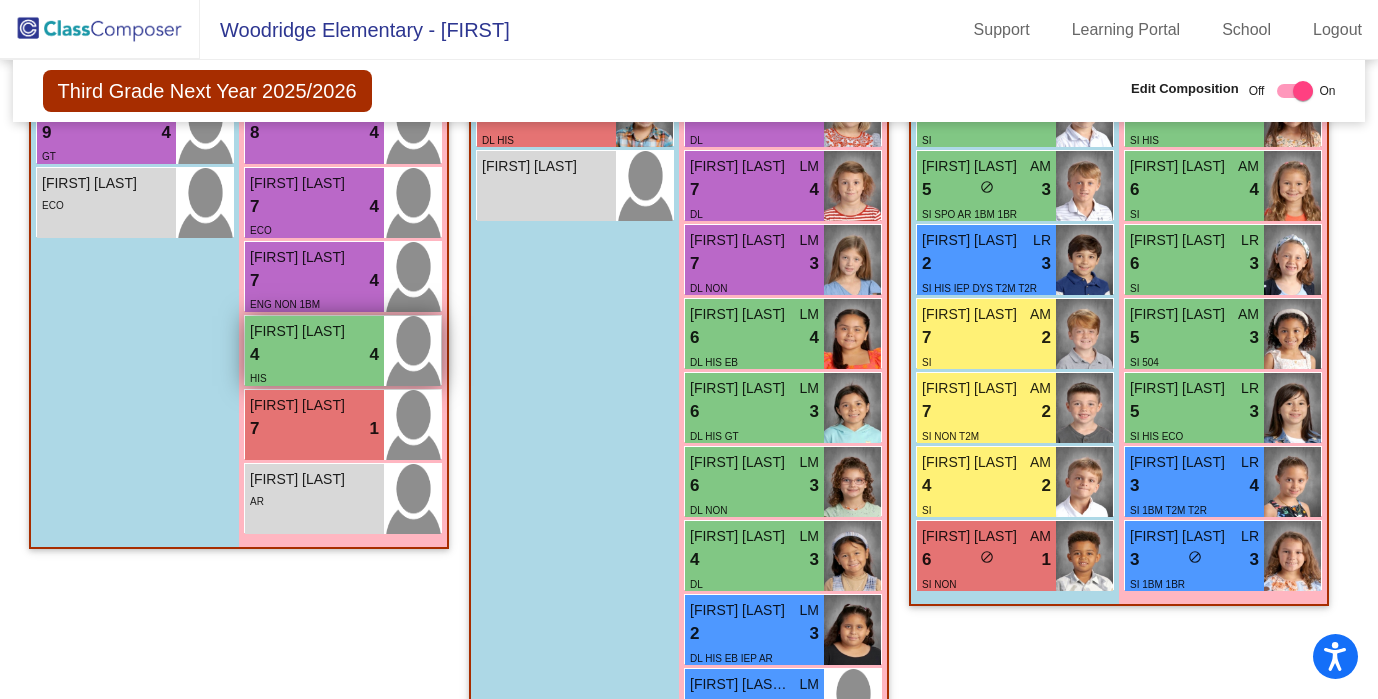 scroll, scrollTop: 958, scrollLeft: 0, axis: vertical 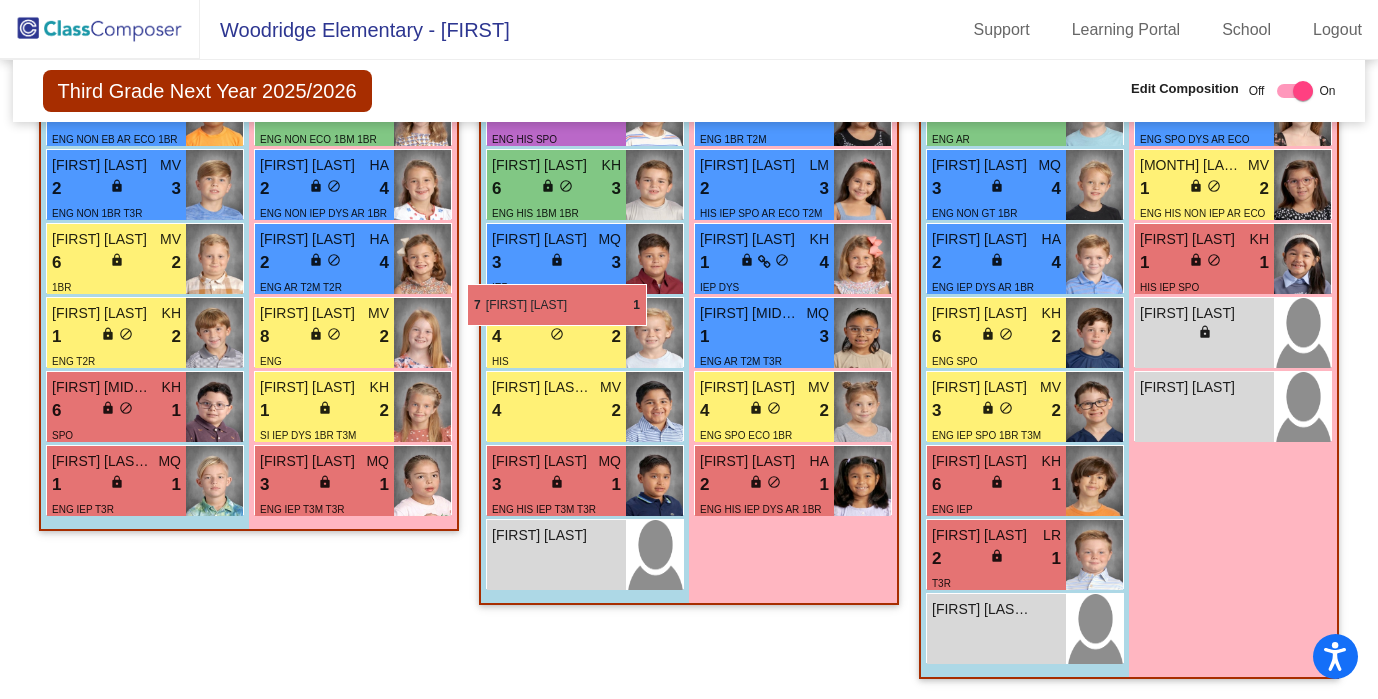 drag, startPoint x: 523, startPoint y: 472, endPoint x: 467, endPoint y: 283, distance: 197.1218 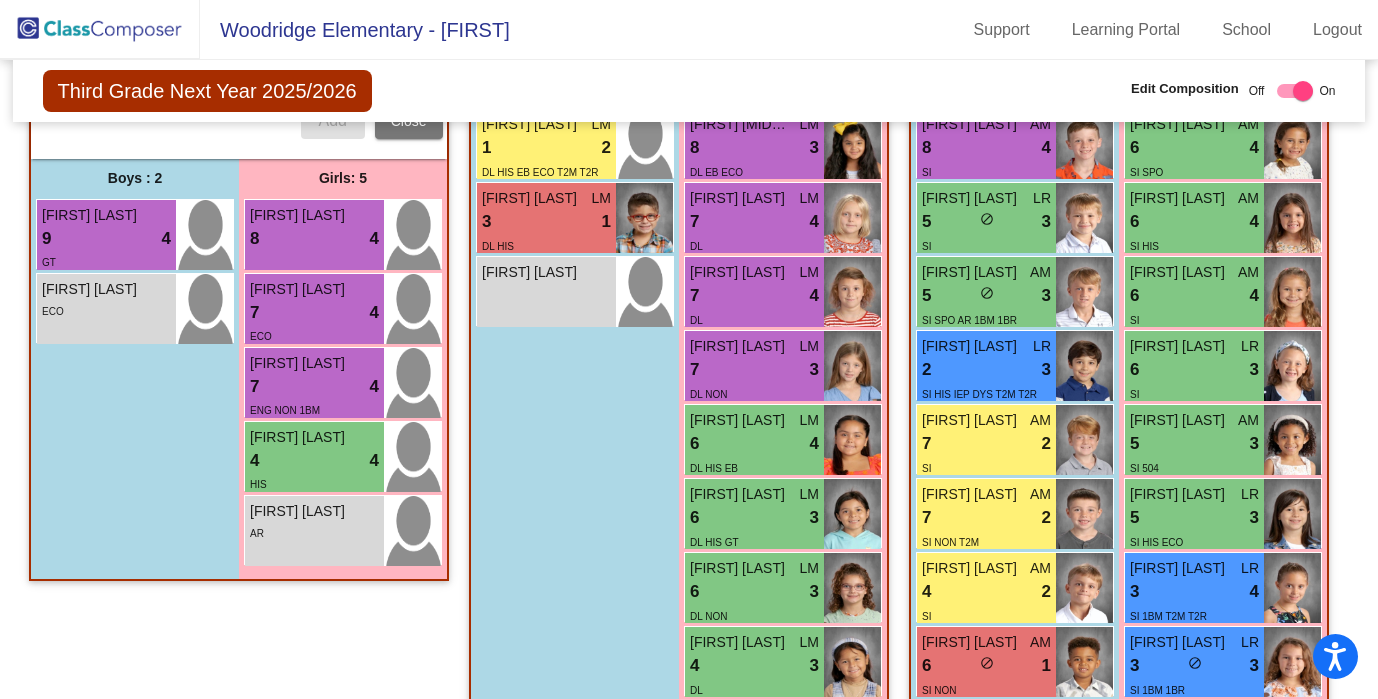 scroll, scrollTop: 901, scrollLeft: 0, axis: vertical 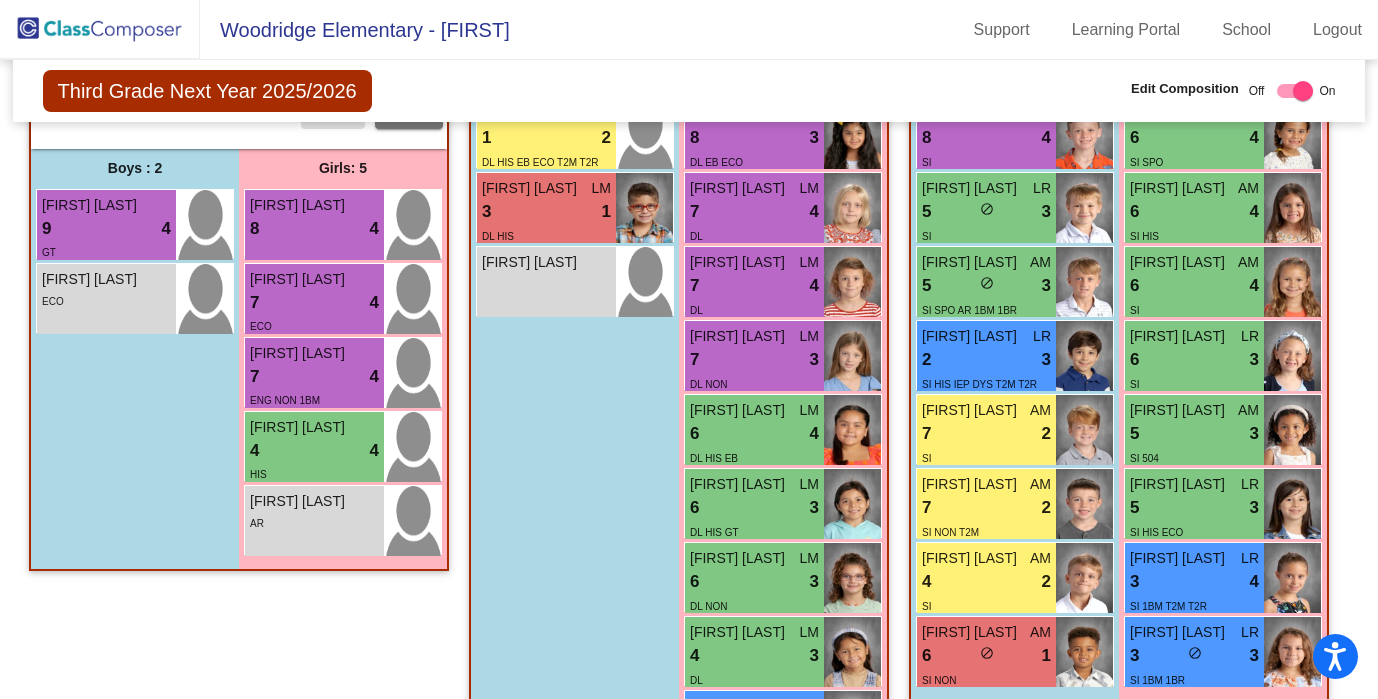 click on "[FIRST] [LAST]" at bounding box center (300, 427) 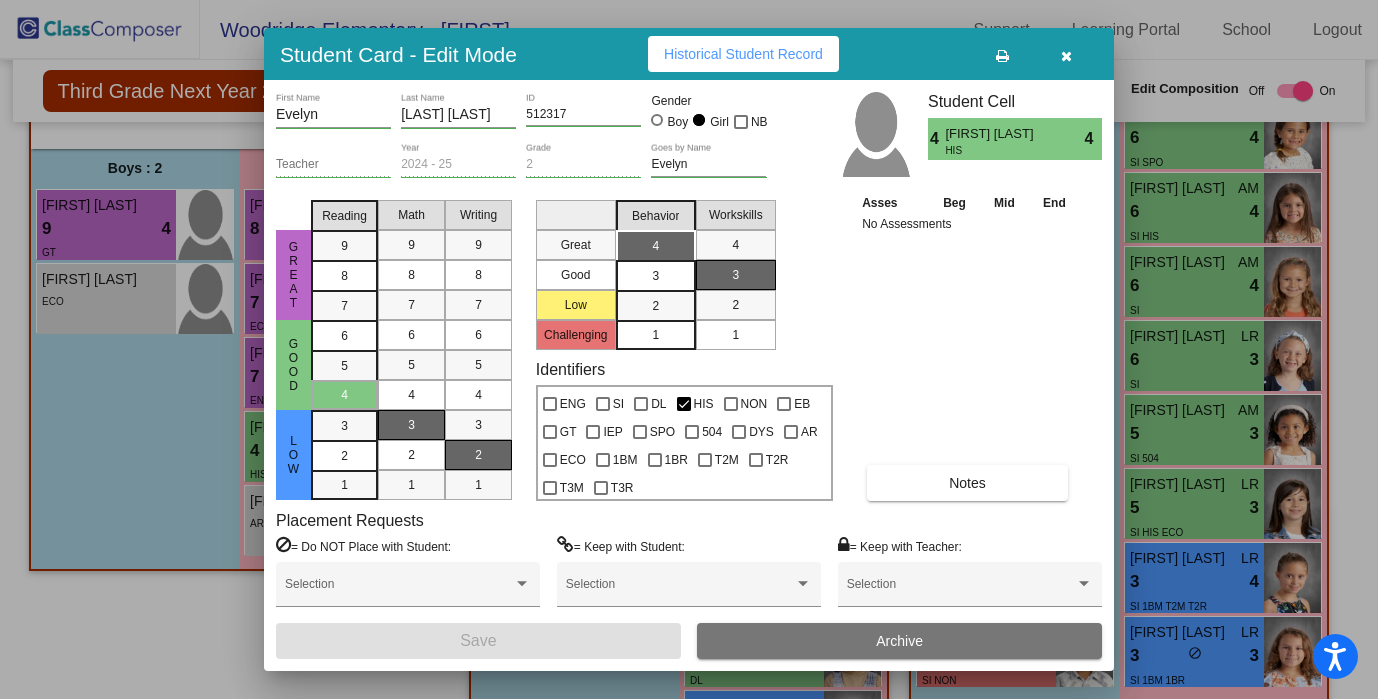 click at bounding box center [1066, 54] 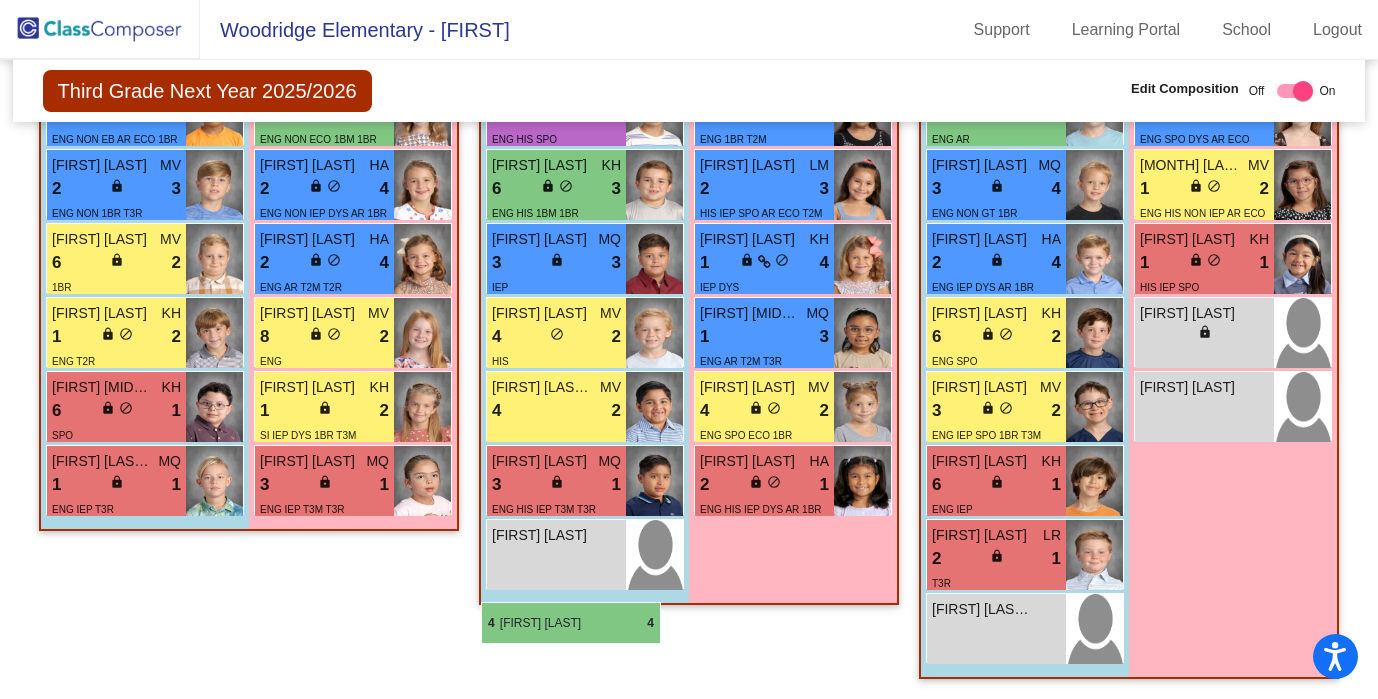 scroll, scrollTop: 3333, scrollLeft: 0, axis: vertical 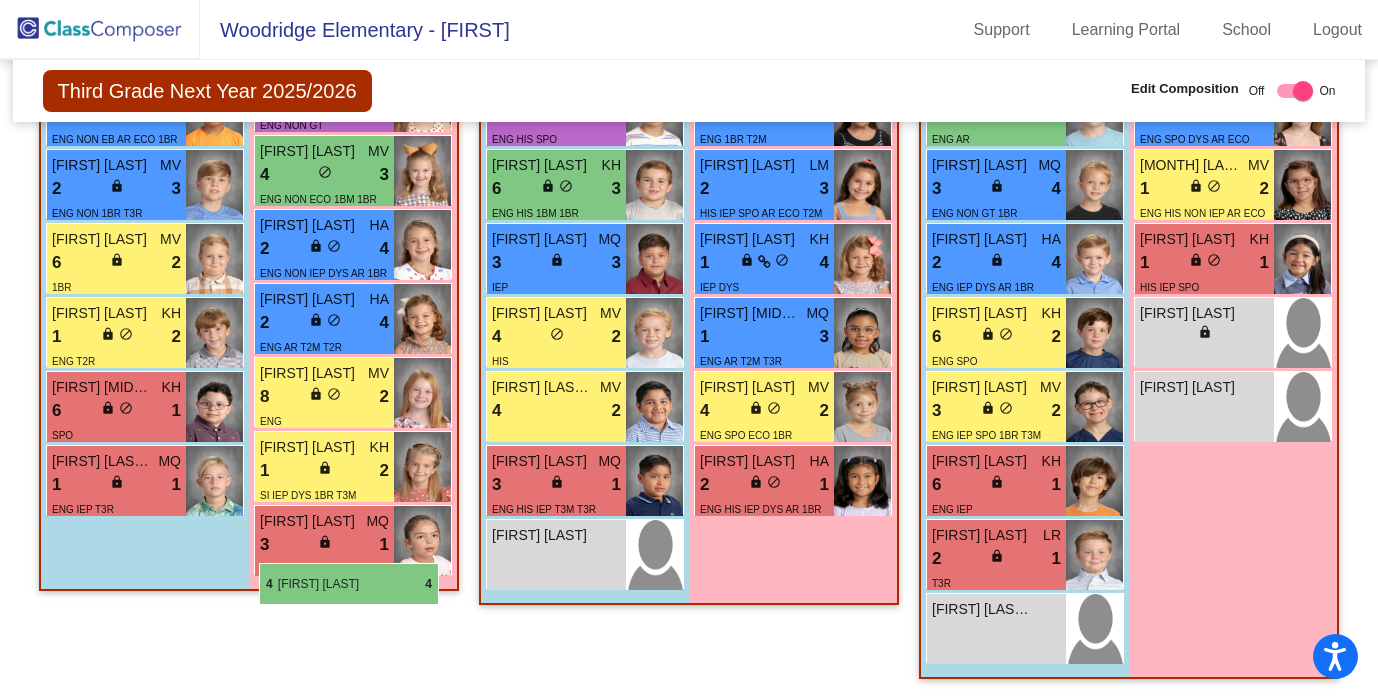 drag, startPoint x: 532, startPoint y: 445, endPoint x: 259, endPoint y: 563, distance: 297.4105 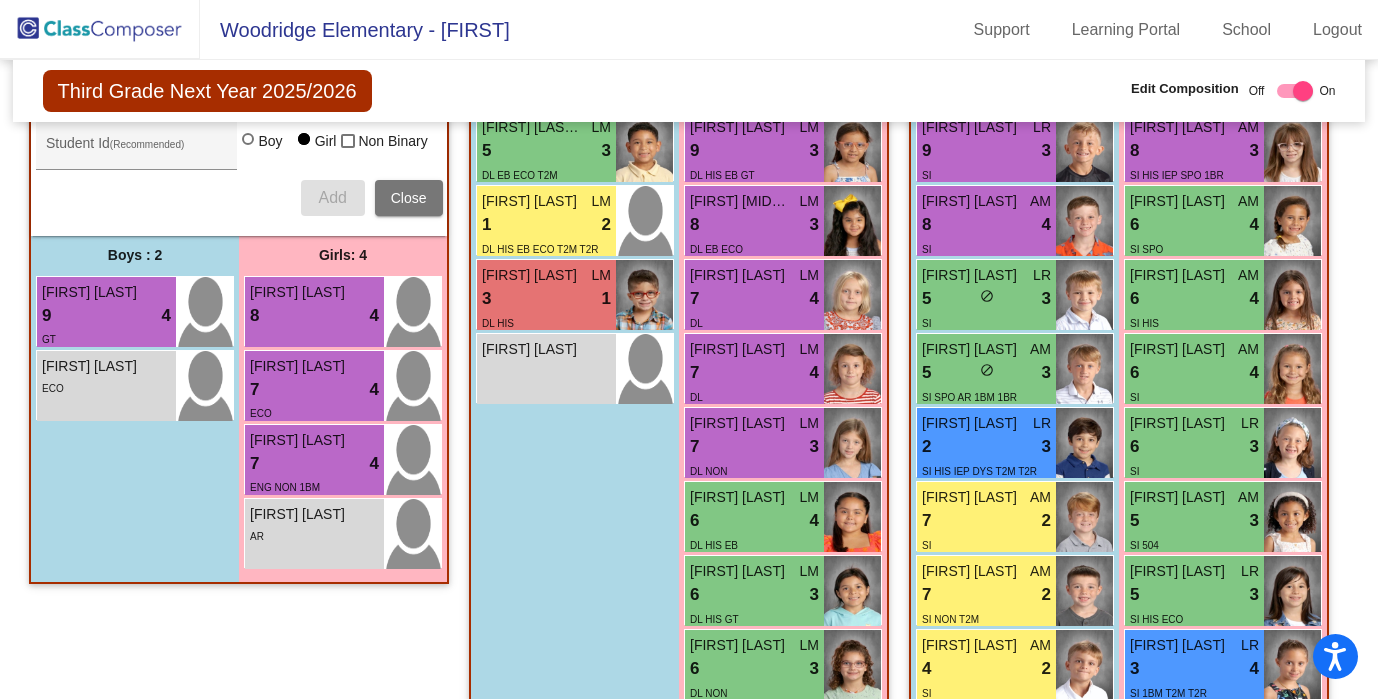 scroll, scrollTop: 808, scrollLeft: 0, axis: vertical 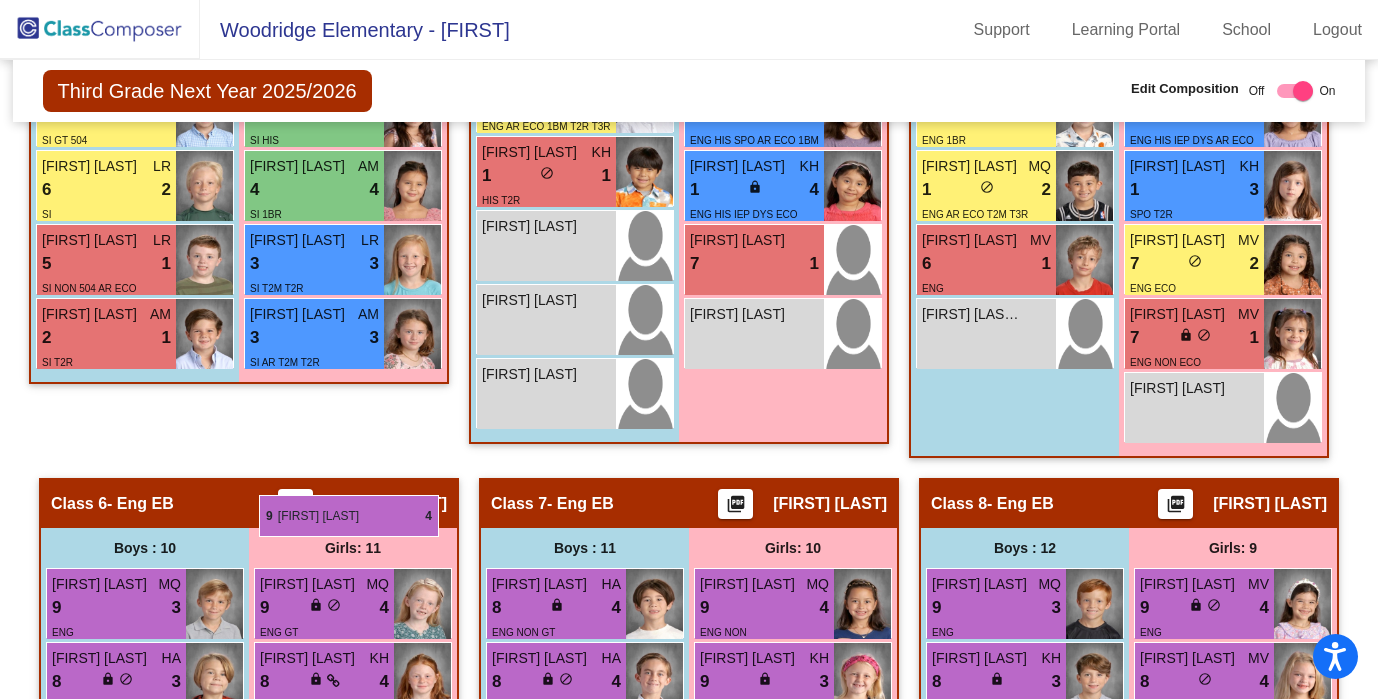 drag, startPoint x: 321, startPoint y: 315, endPoint x: 259, endPoint y: 494, distance: 189.43336 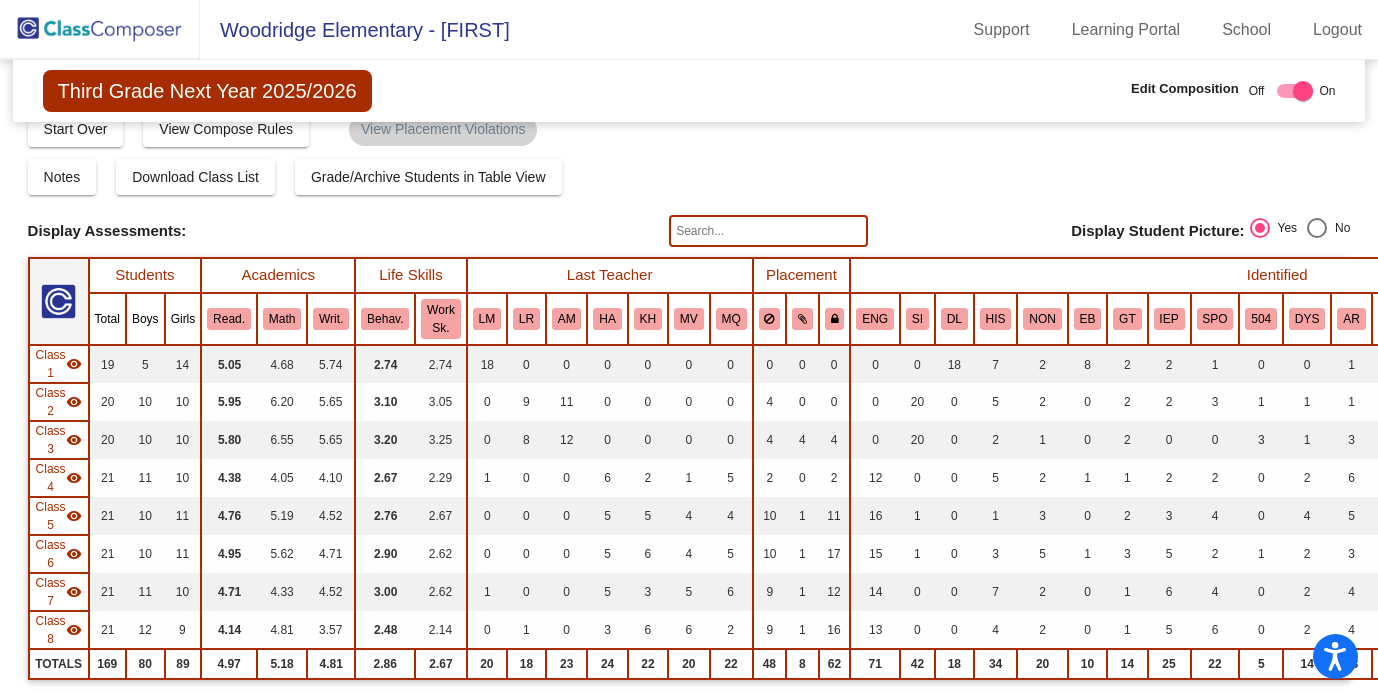 scroll, scrollTop: 0, scrollLeft: 0, axis: both 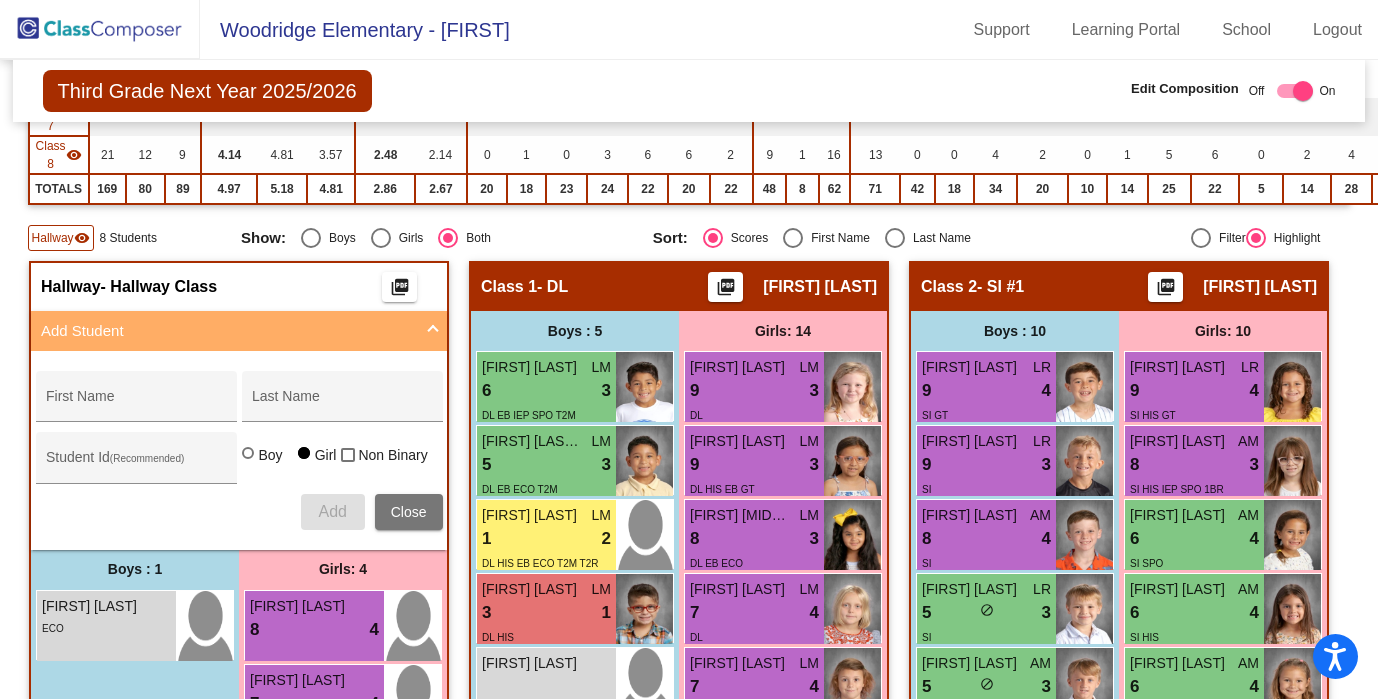 click on "visibility" 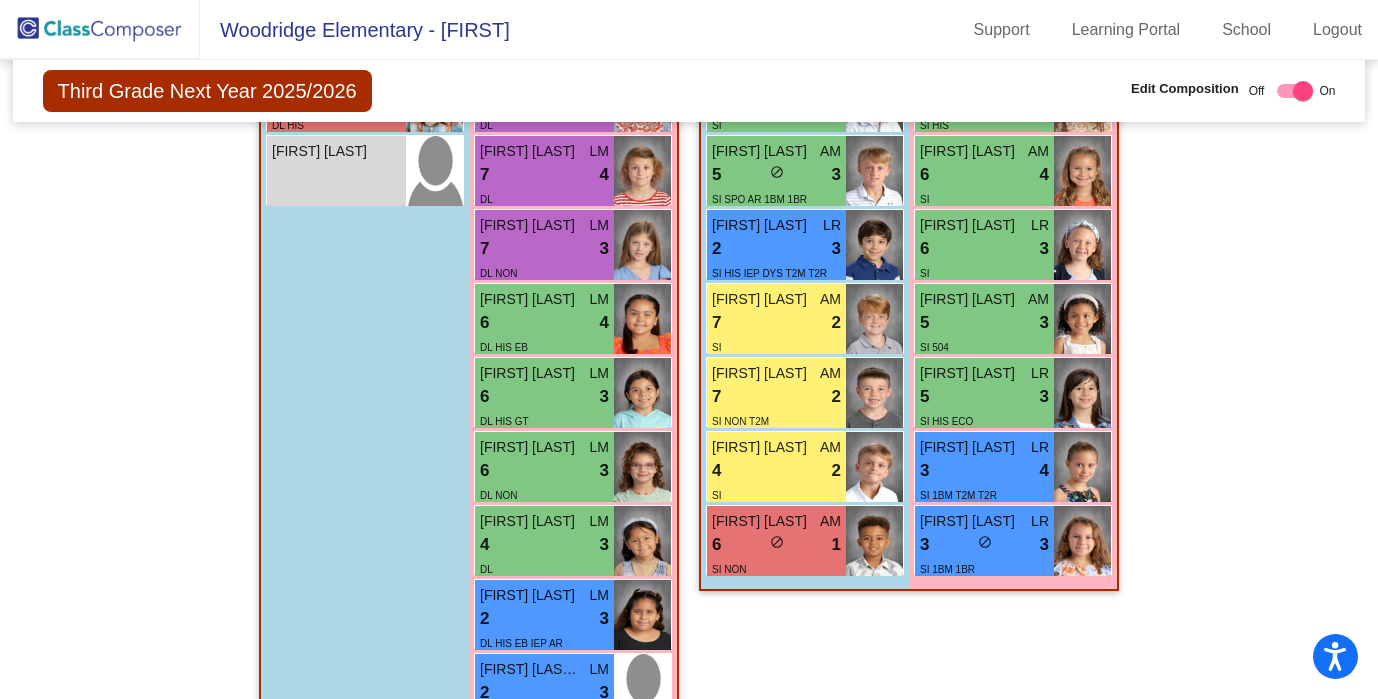 scroll, scrollTop: 1046, scrollLeft: 0, axis: vertical 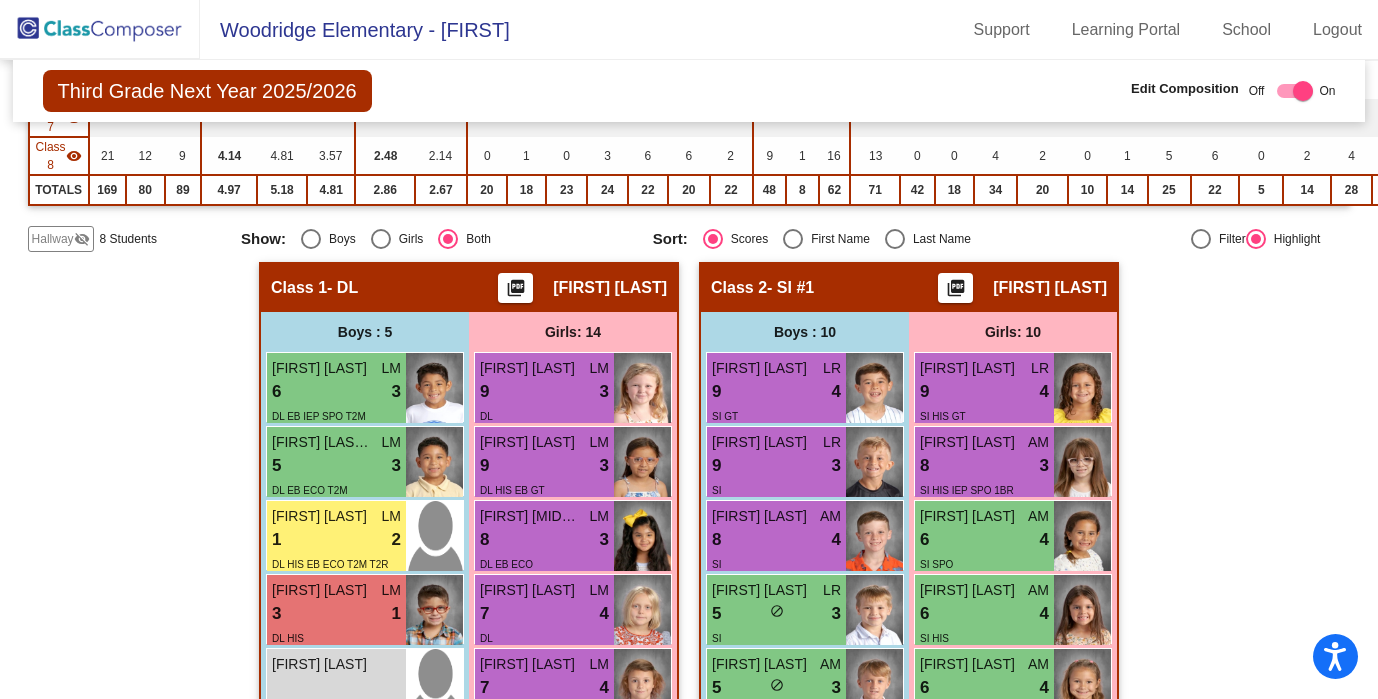 click on "Hallway" 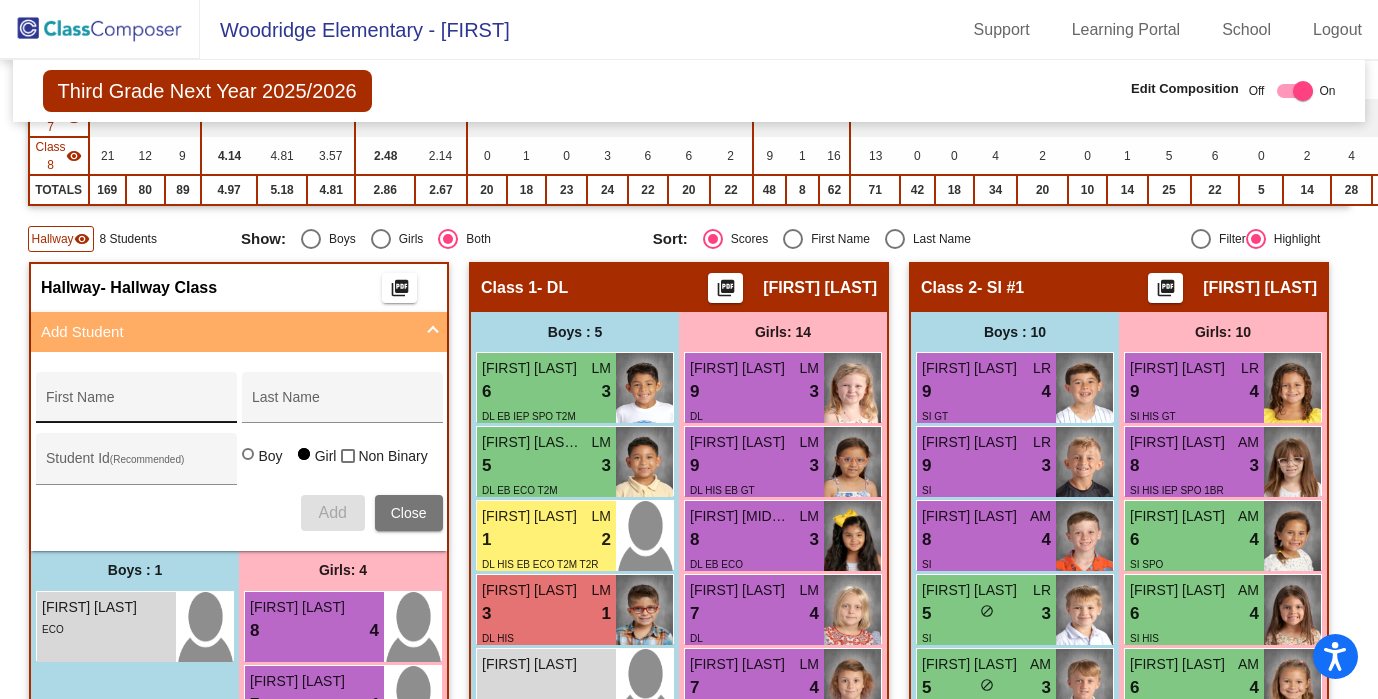 click on "First Name" at bounding box center [136, 405] 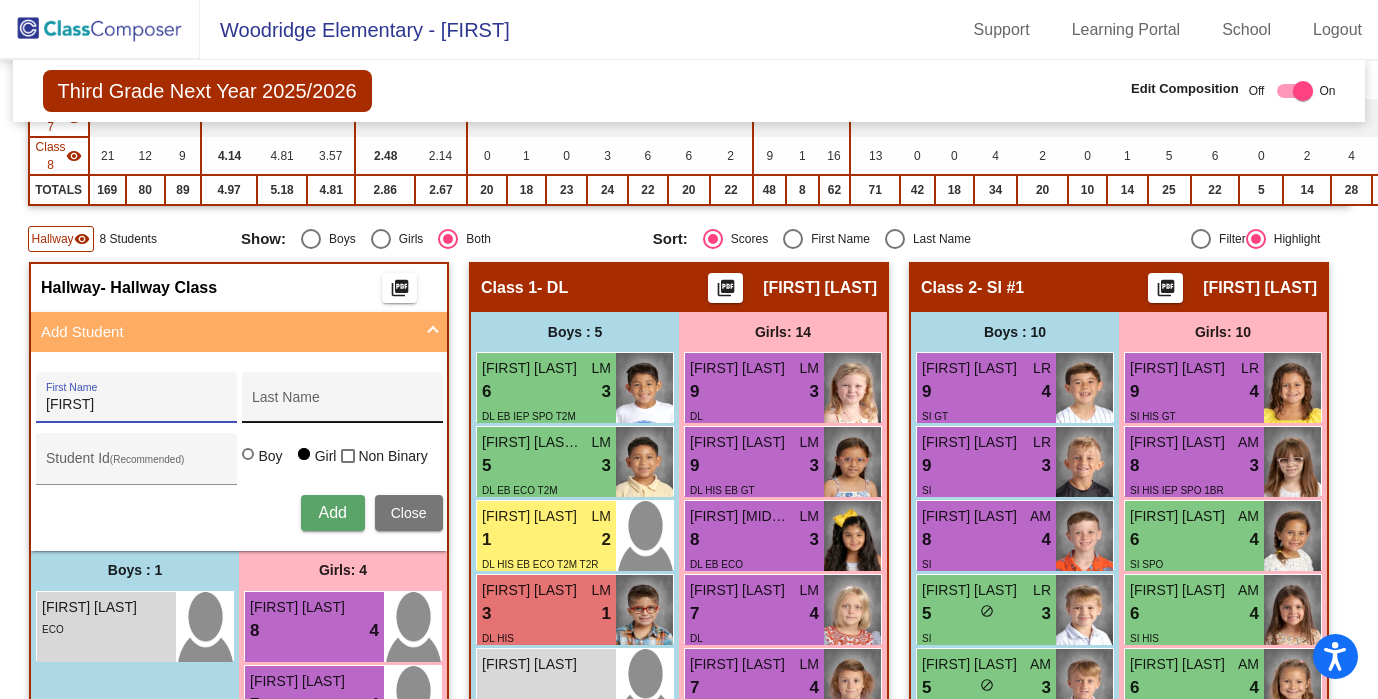 type on "[FIRST]" 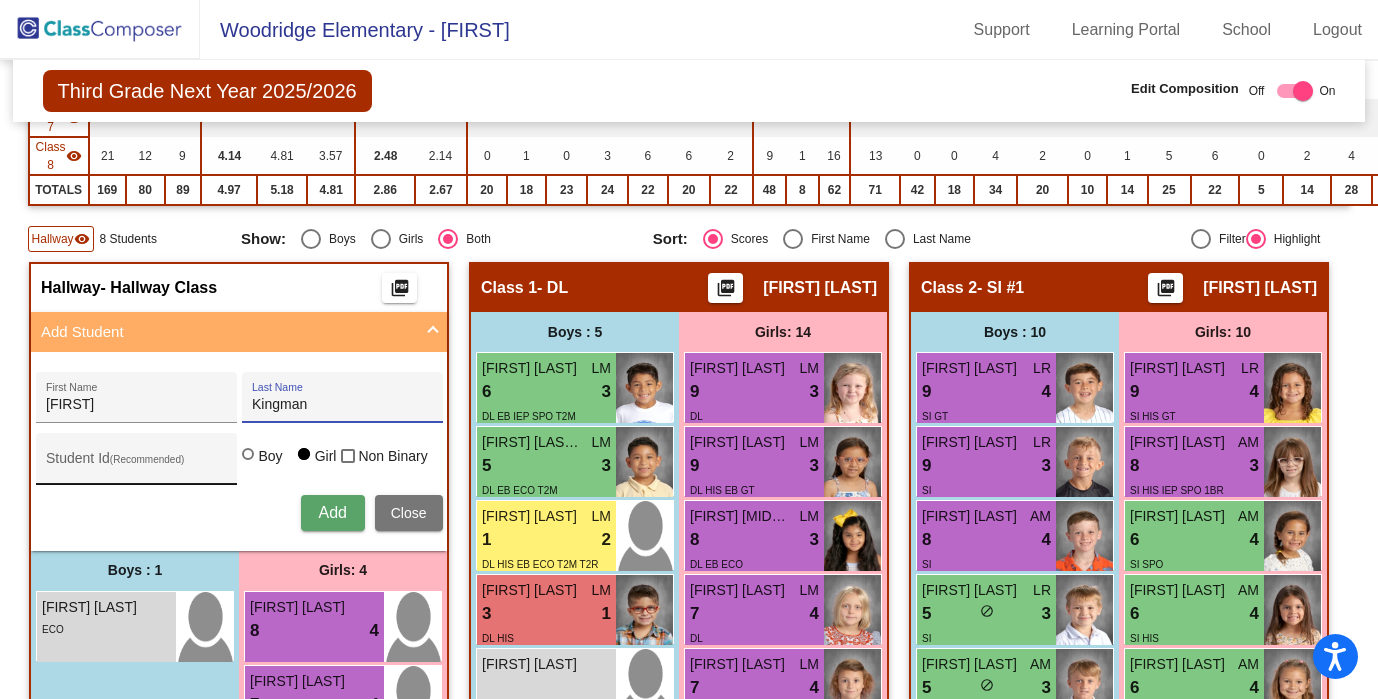 type on "Kingman" 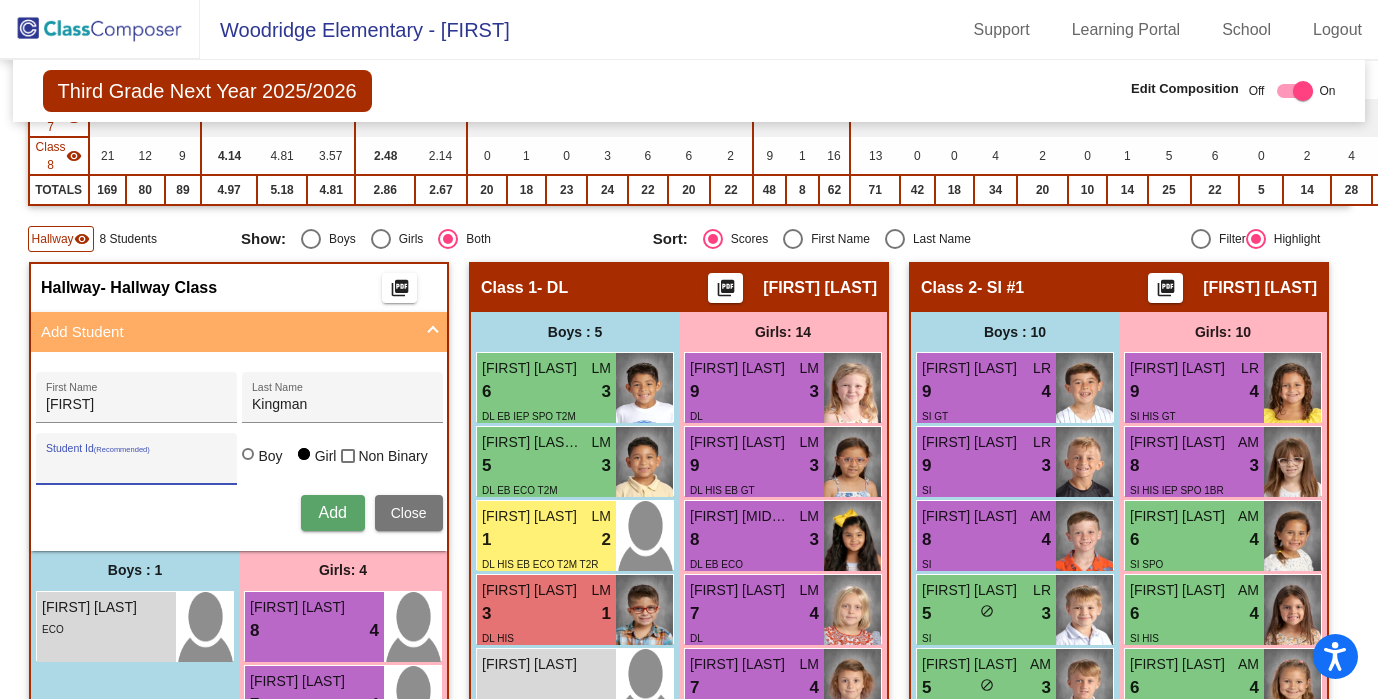 click on "Student Id  (Recommended)" at bounding box center [136, 466] 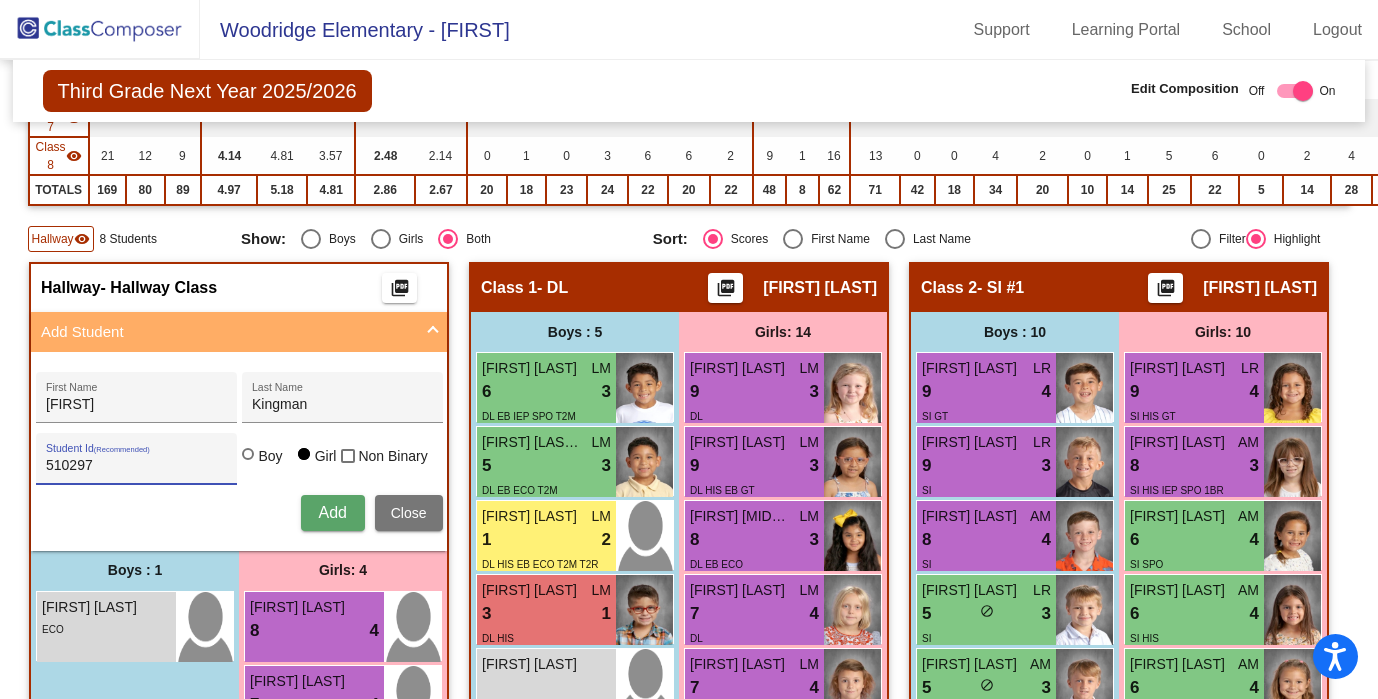 type on "510297" 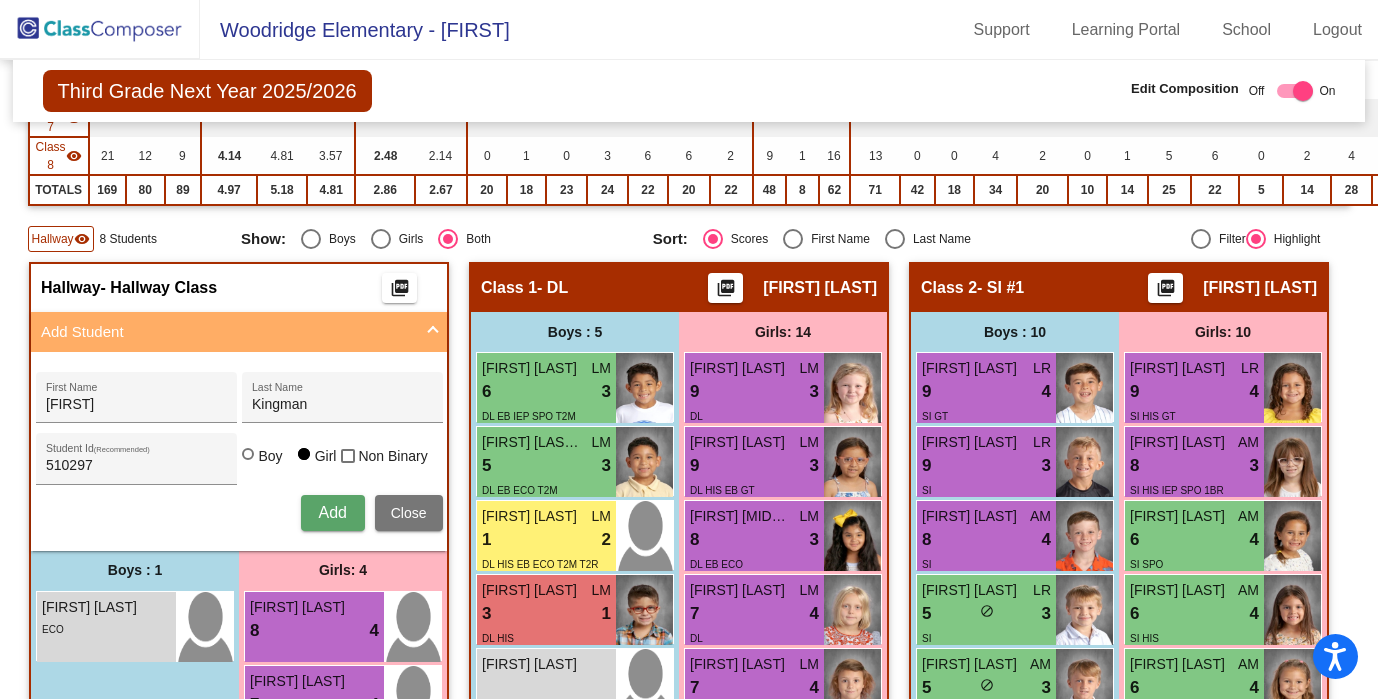 type 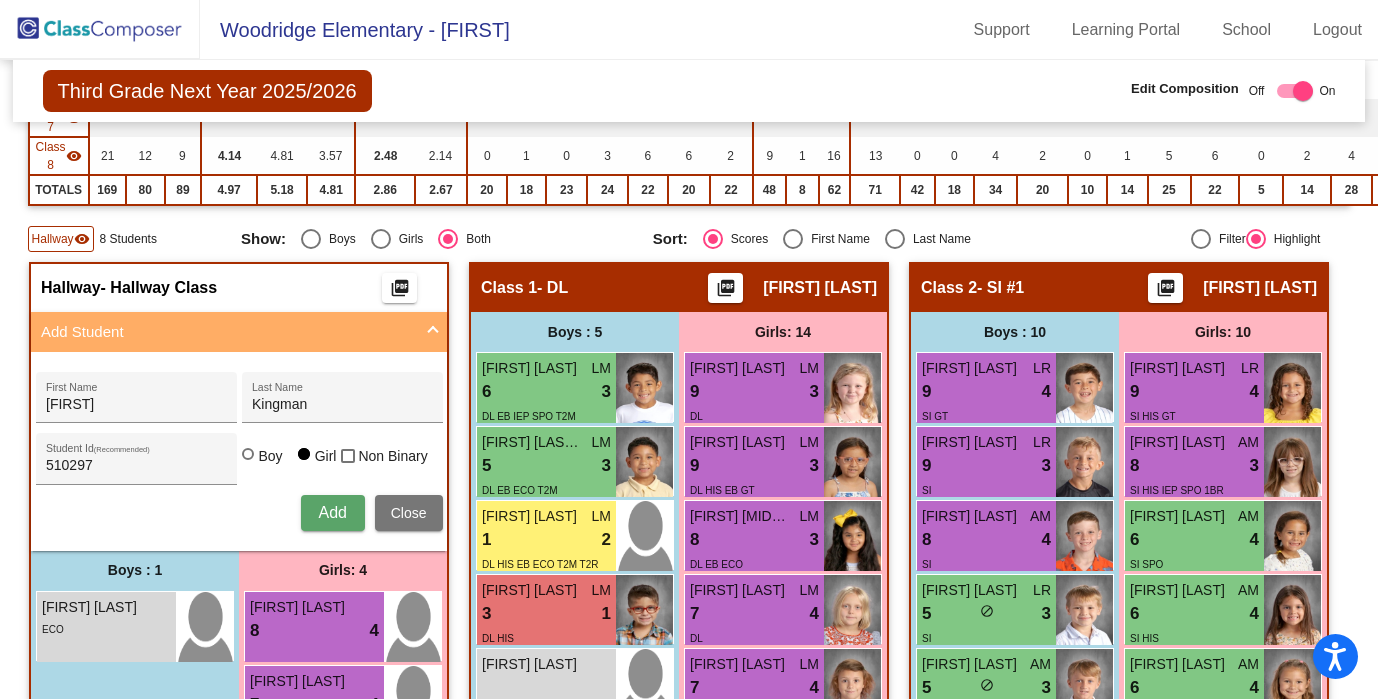type 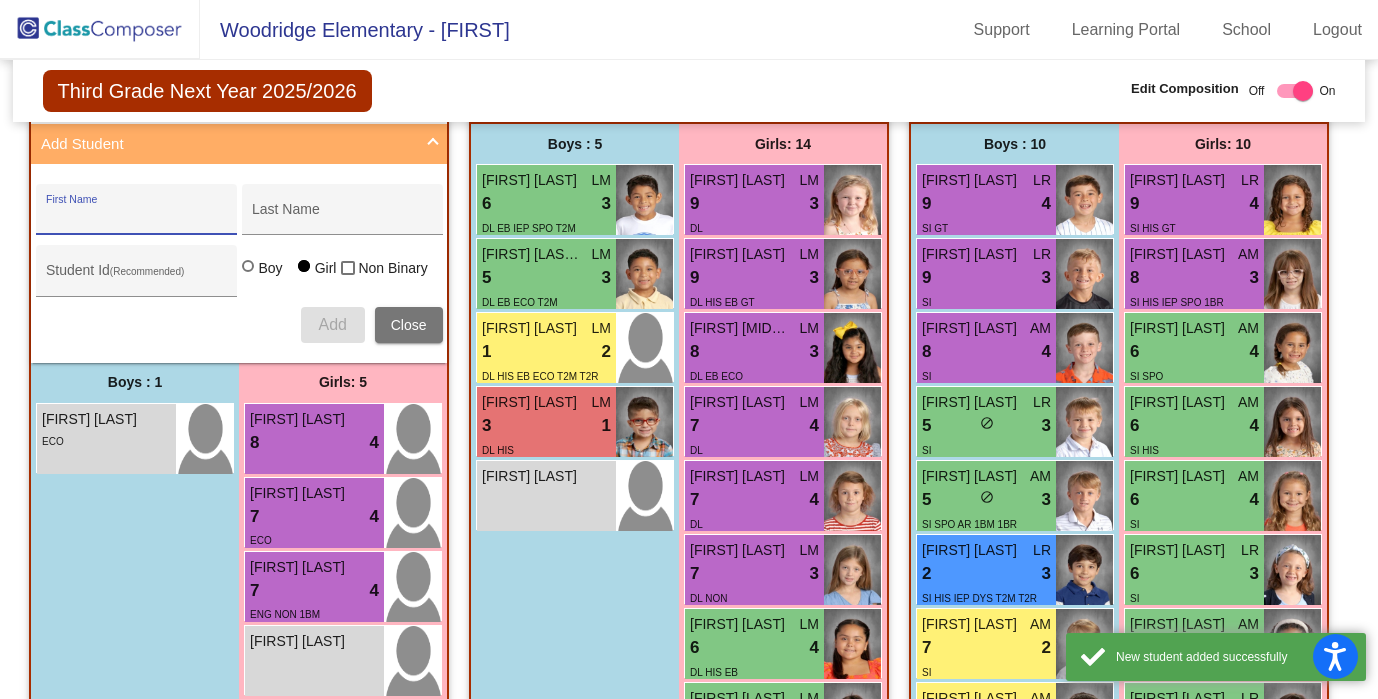 scroll, scrollTop: 701, scrollLeft: 0, axis: vertical 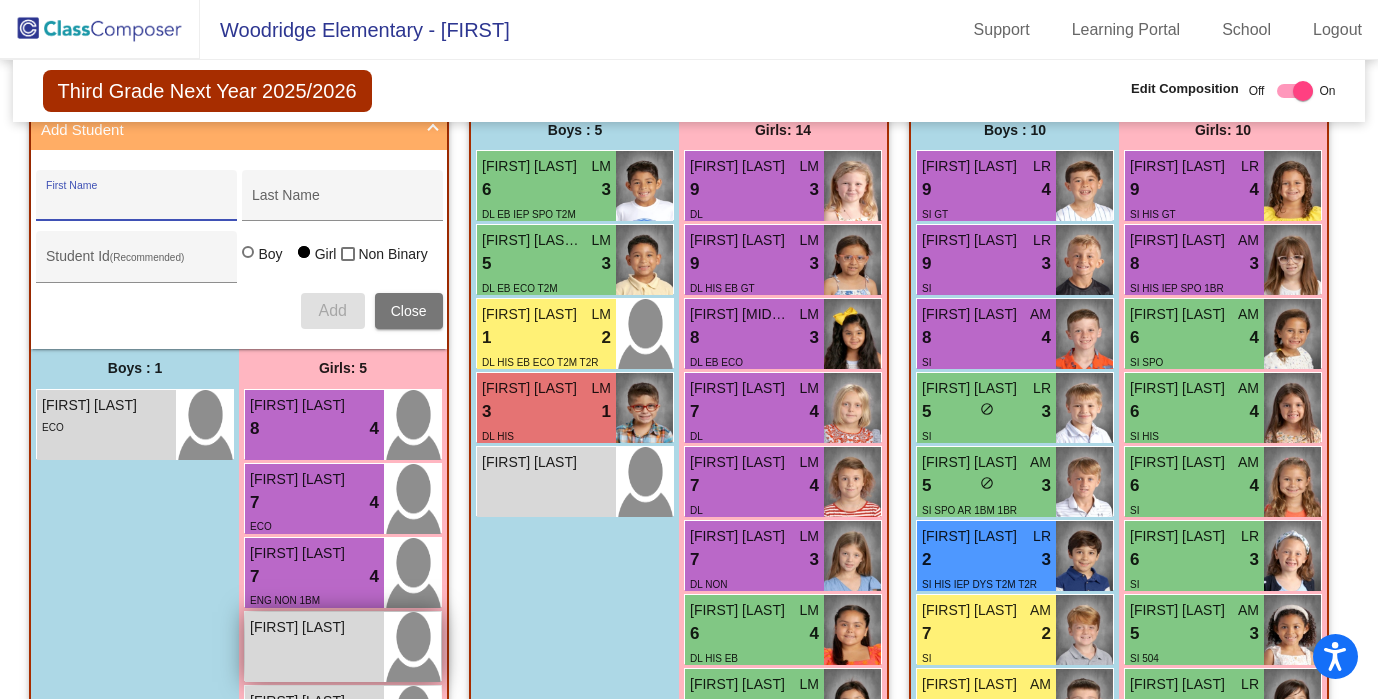 click on "[FIRST] [LAST] do_not_disturb_alt" at bounding box center (314, 647) 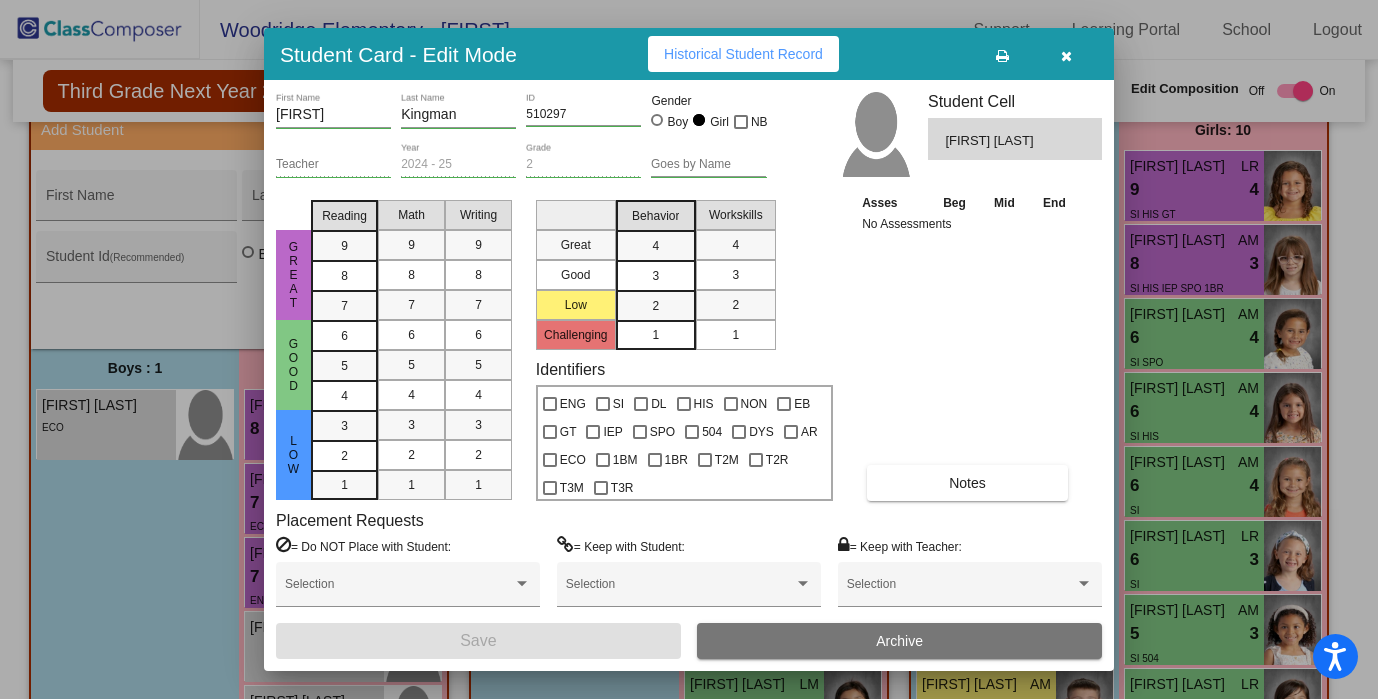 click at bounding box center (1066, 56) 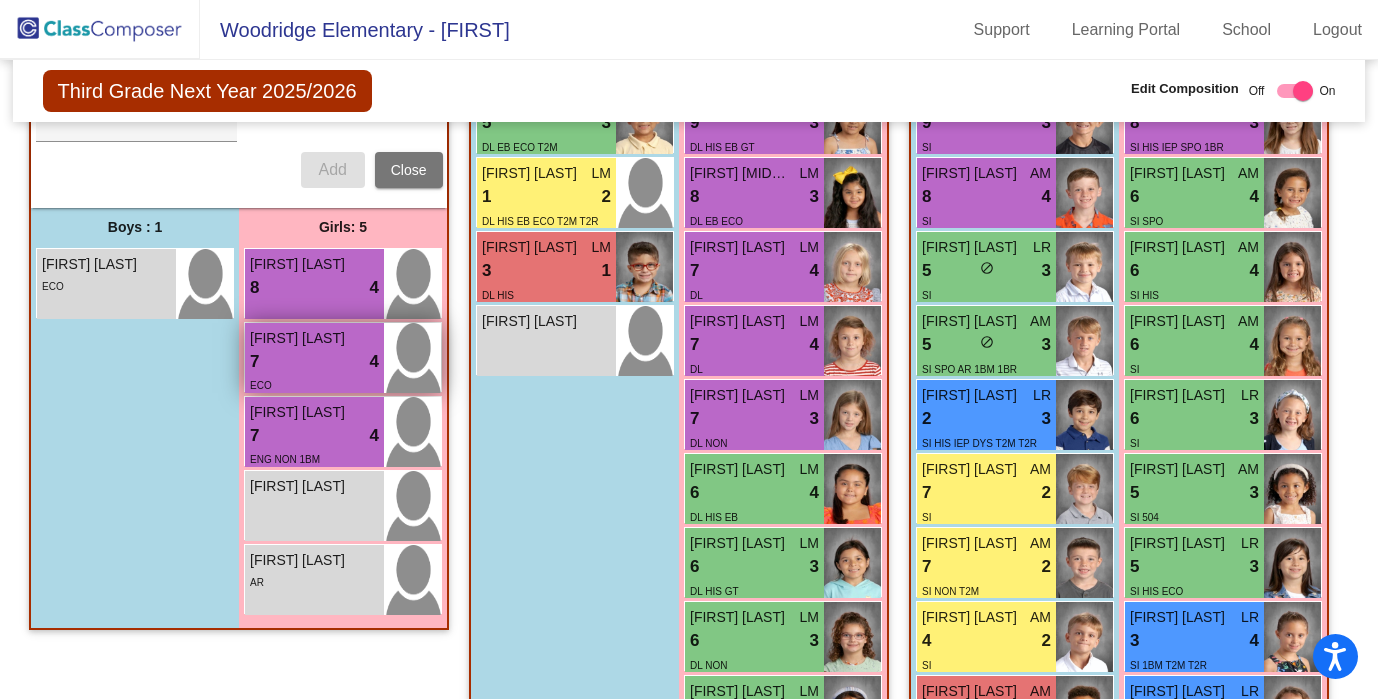 scroll, scrollTop: 908, scrollLeft: 0, axis: vertical 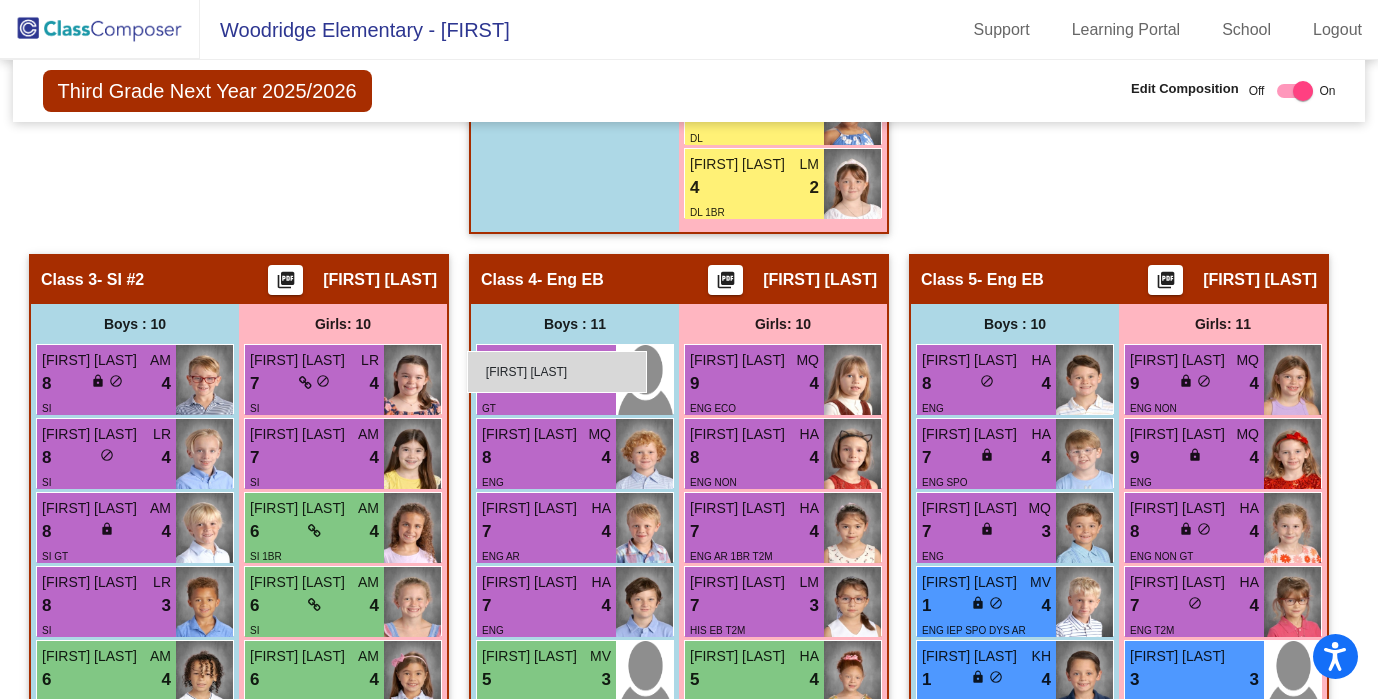 drag, startPoint x: 534, startPoint y: 440, endPoint x: 467, endPoint y: 351, distance: 111.40018 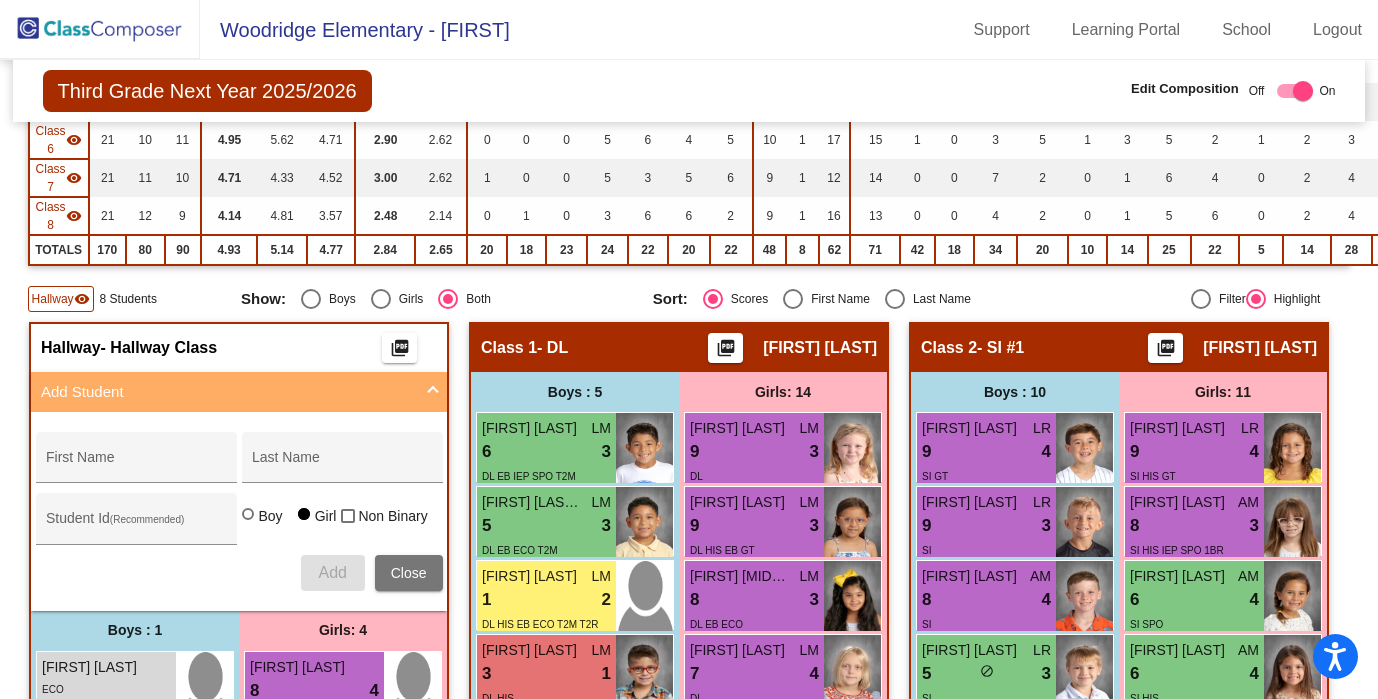 scroll, scrollTop: 422, scrollLeft: 0, axis: vertical 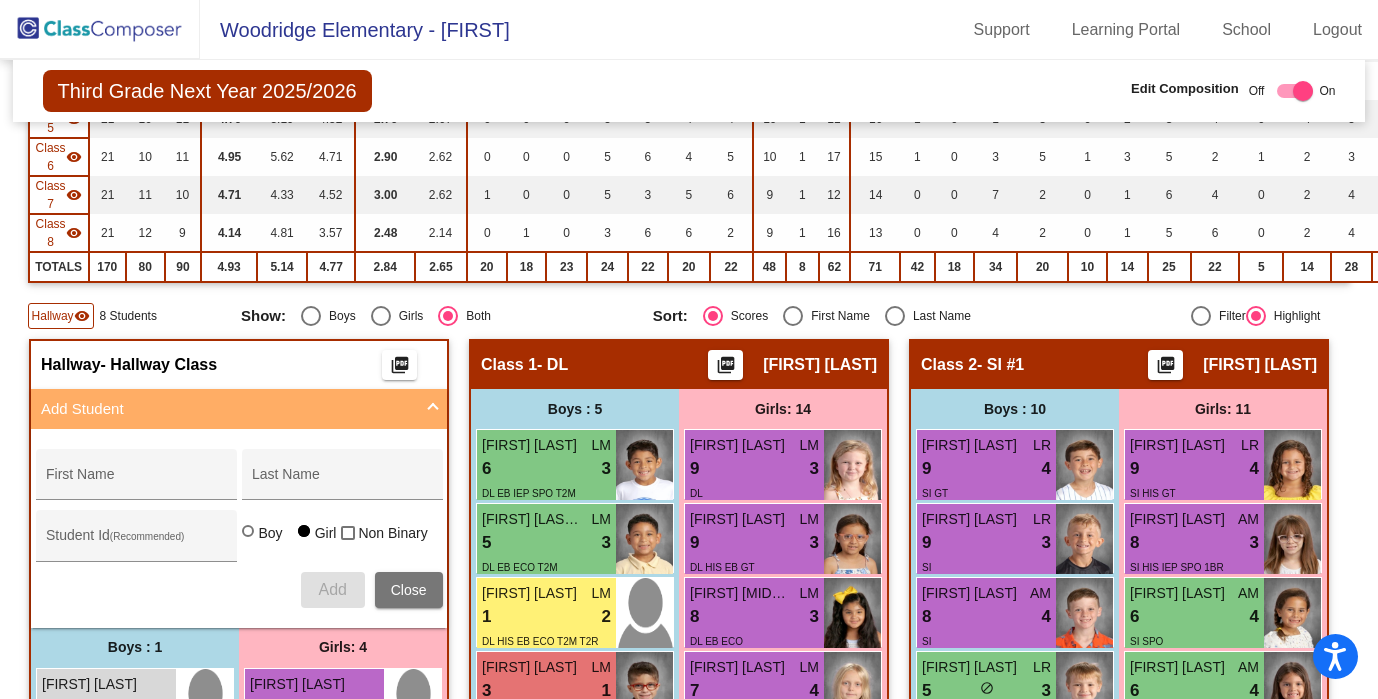 click on "visibility" 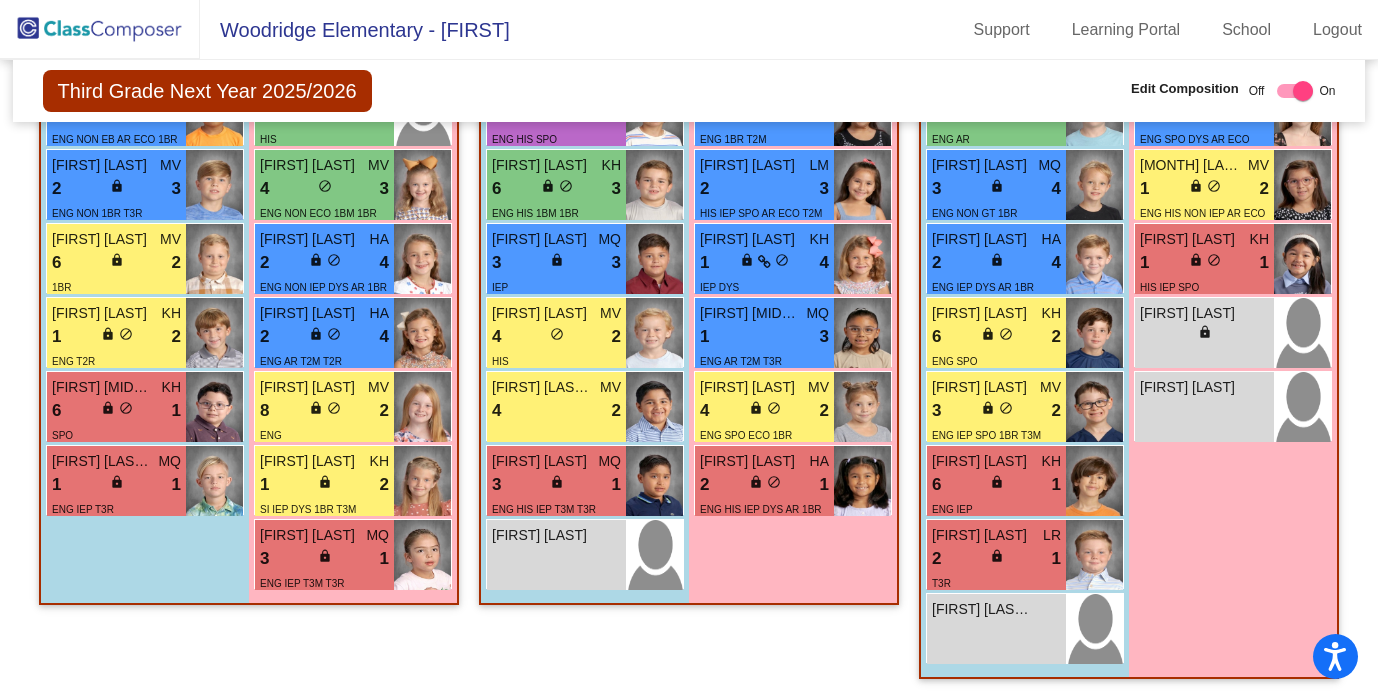 scroll, scrollTop: 4111, scrollLeft: 0, axis: vertical 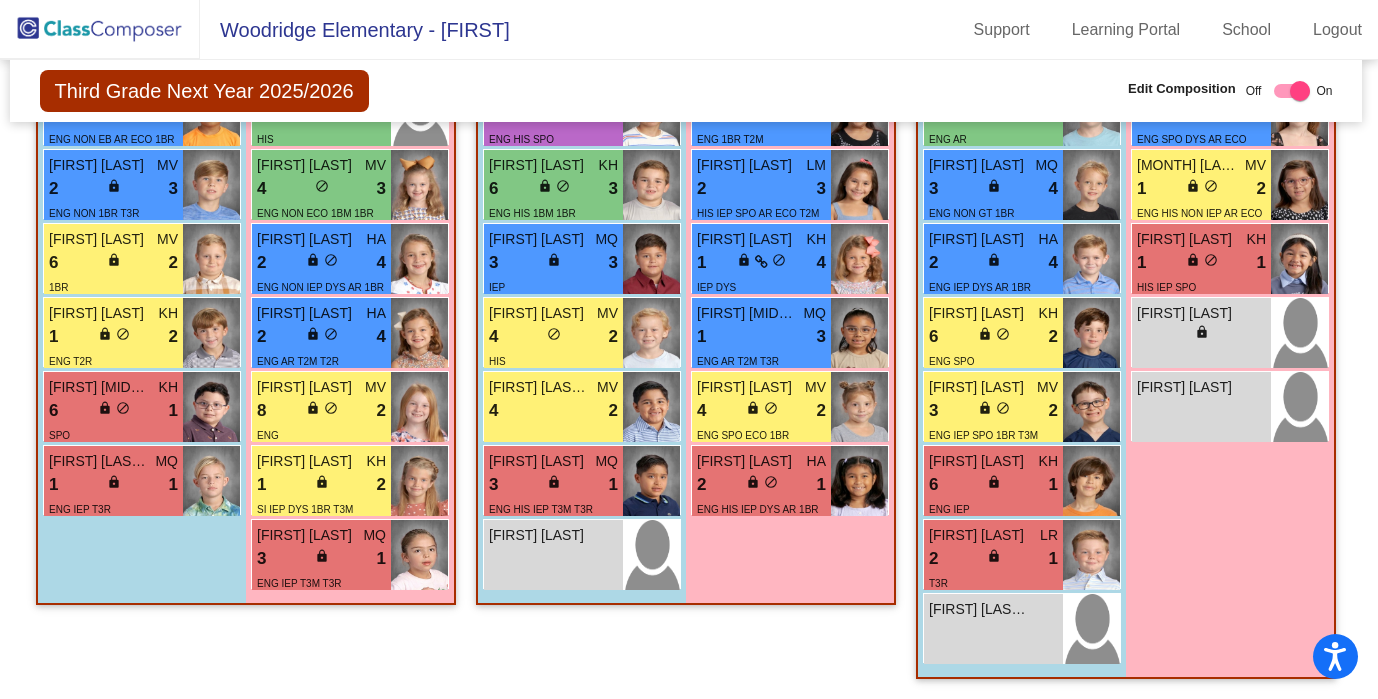 click on "4 lock do_not_disturb_alt 3" at bounding box center [1201, 41] 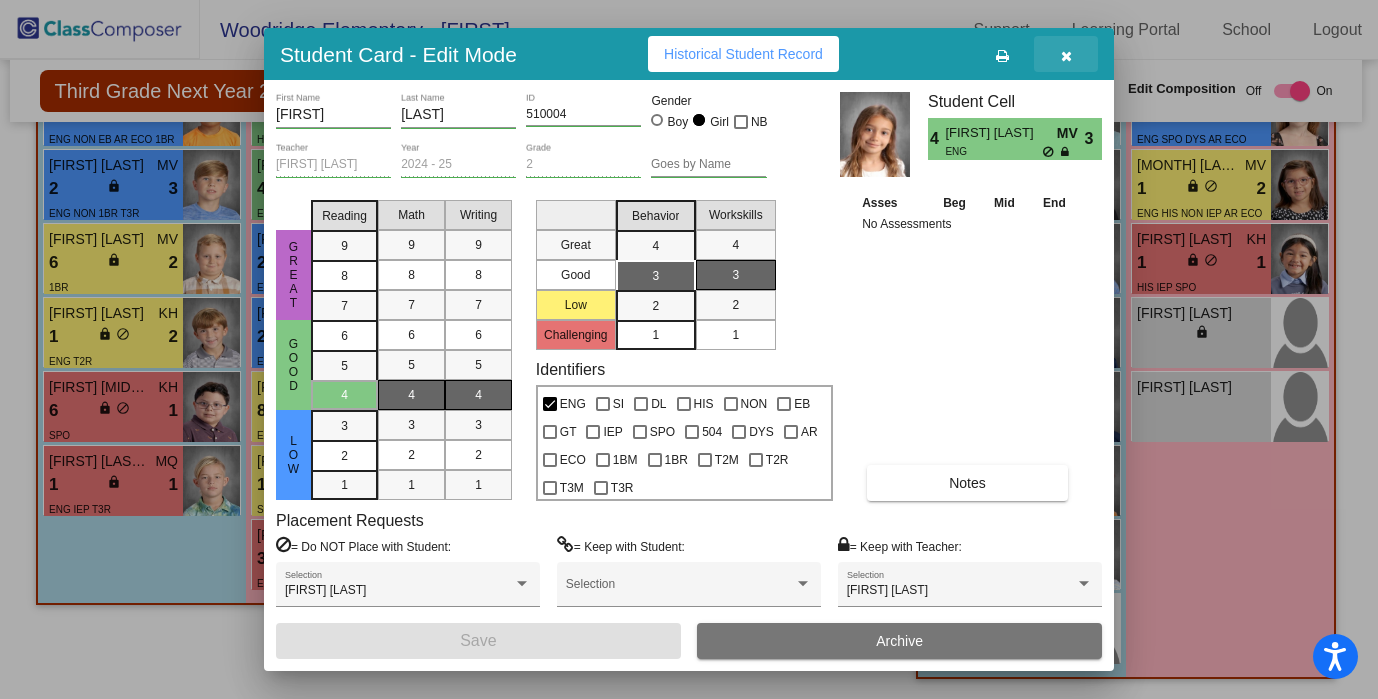 click at bounding box center [1066, 56] 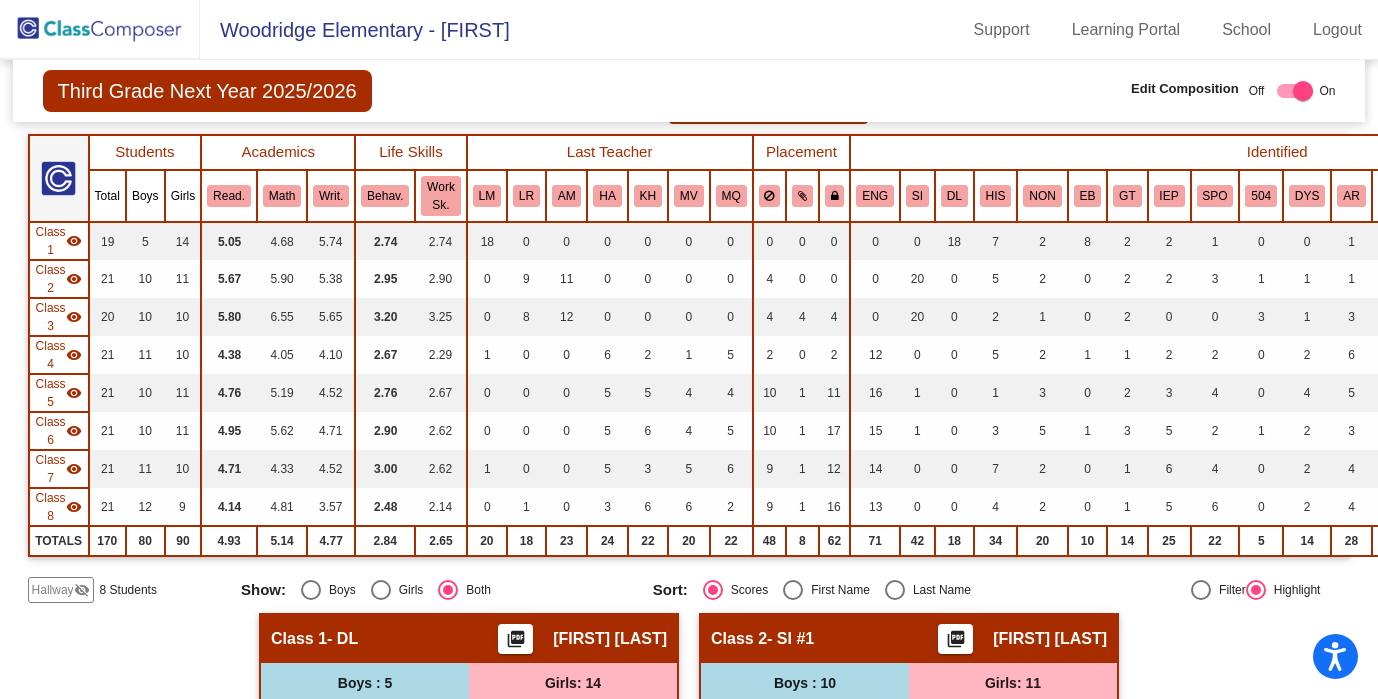 scroll, scrollTop: 0, scrollLeft: 0, axis: both 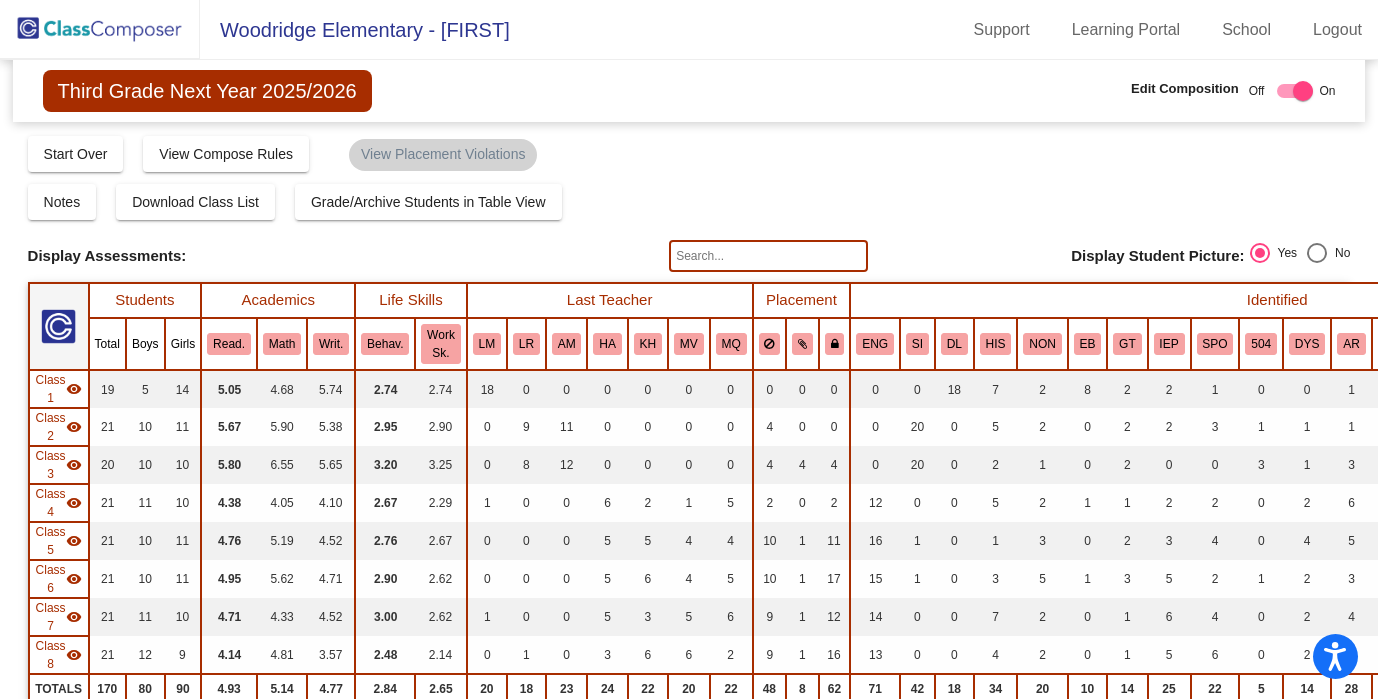 click on "Third Grade Next Year 2025/2026" 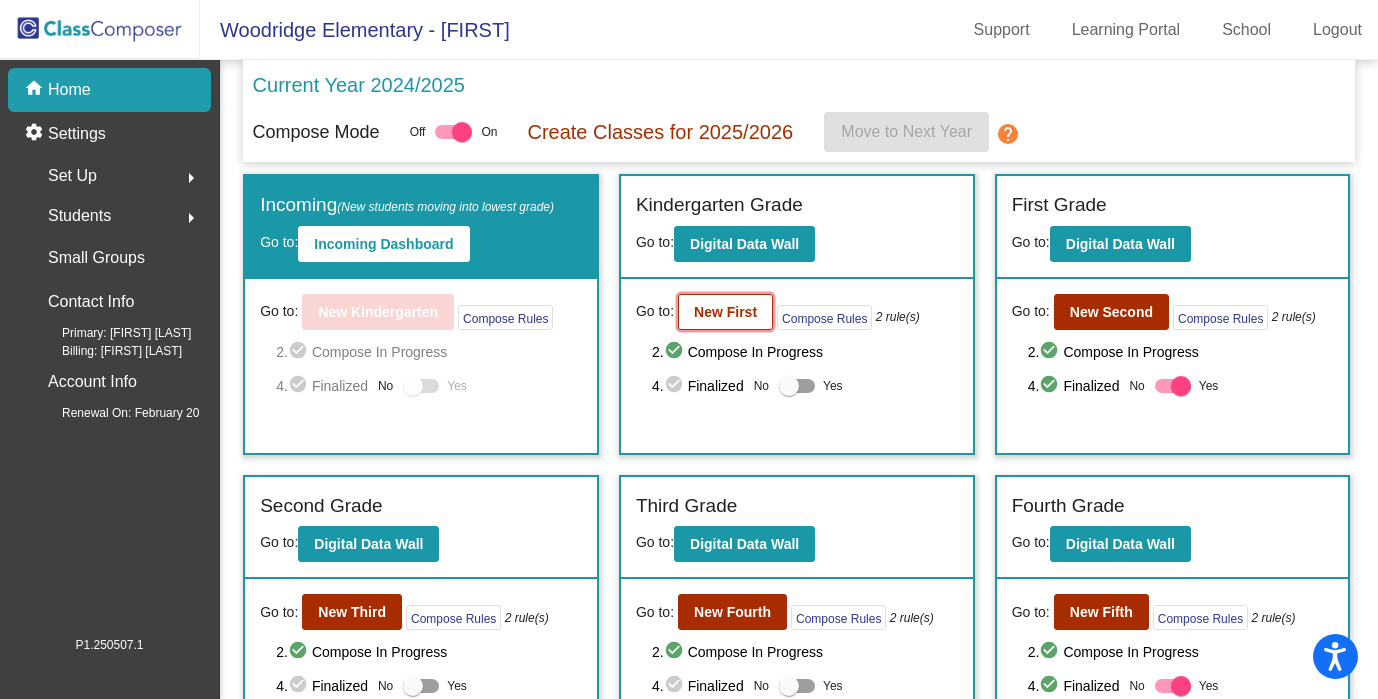 click on "New First" 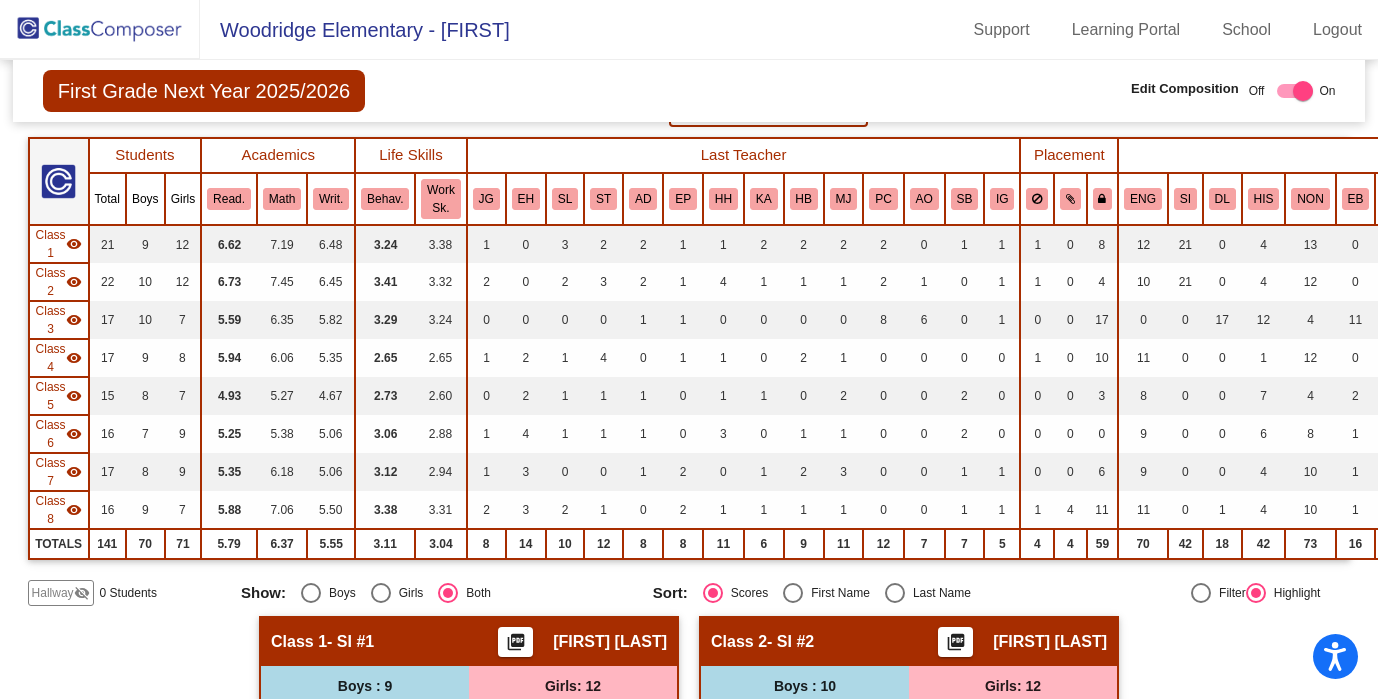 scroll, scrollTop: 0, scrollLeft: 0, axis: both 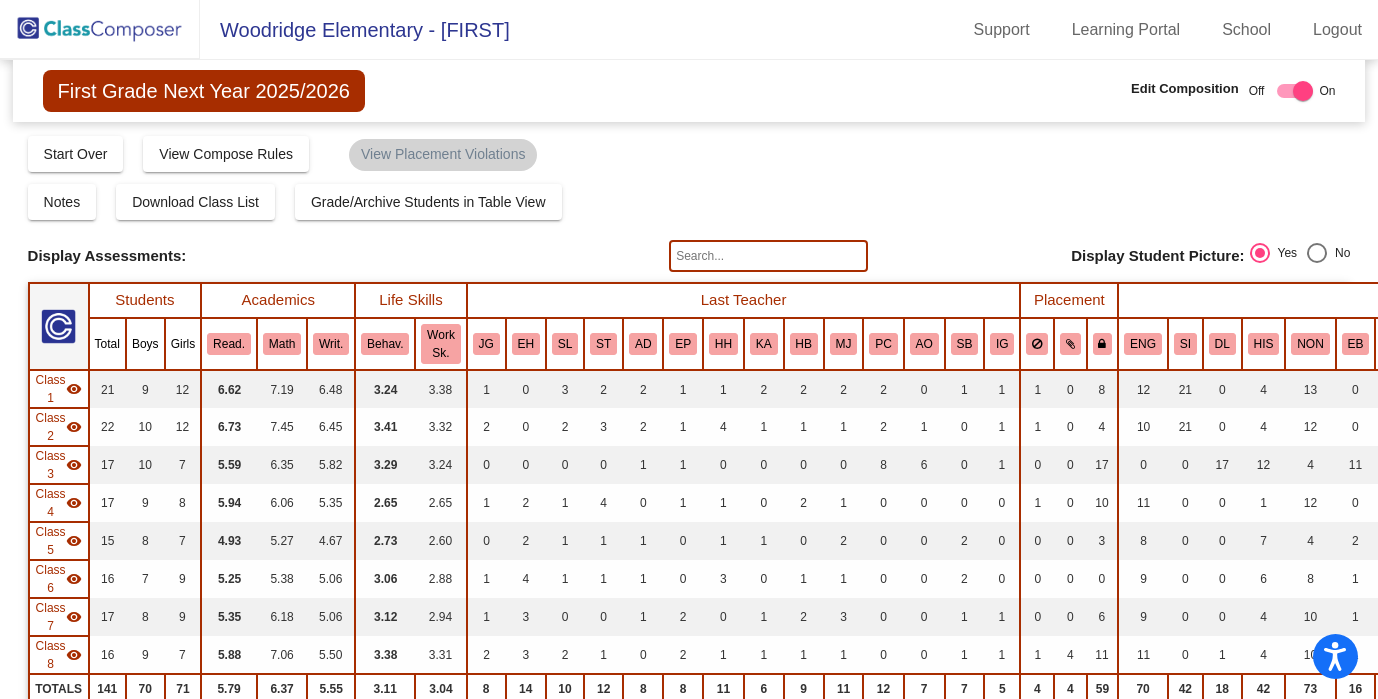 click 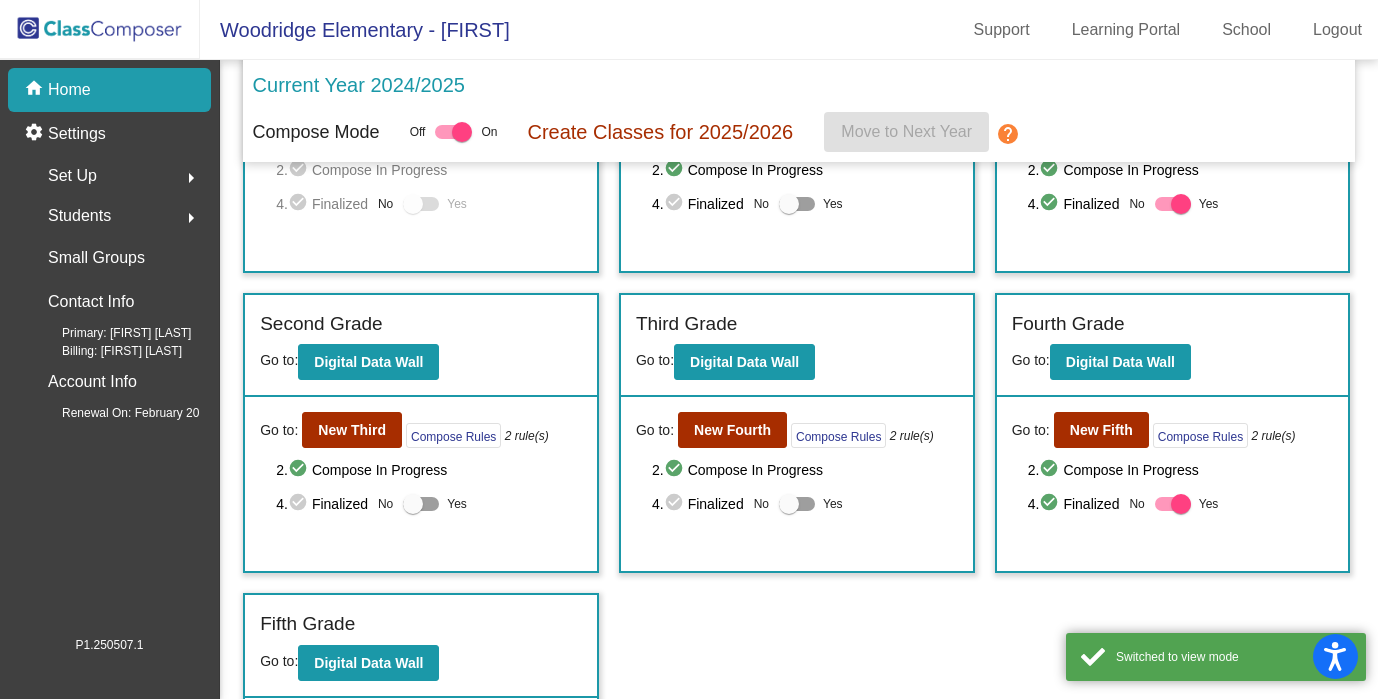 scroll, scrollTop: 183, scrollLeft: 0, axis: vertical 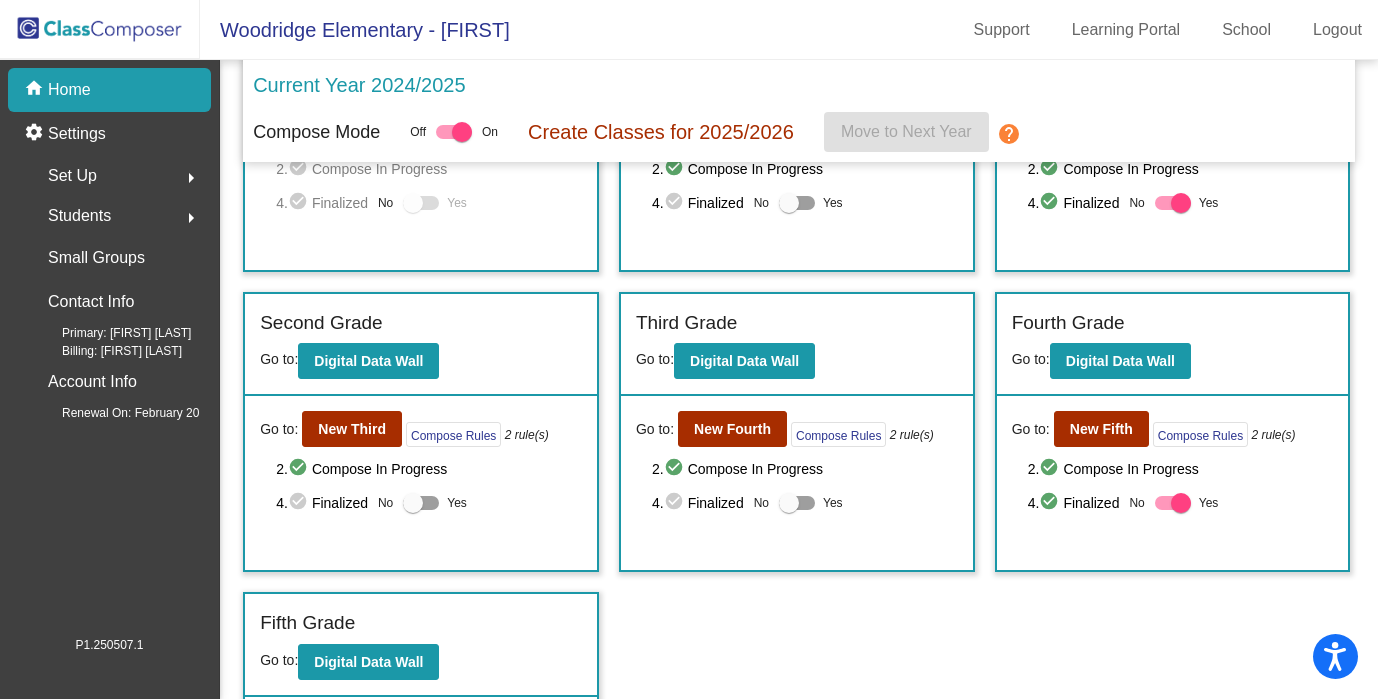 click at bounding box center [797, 503] 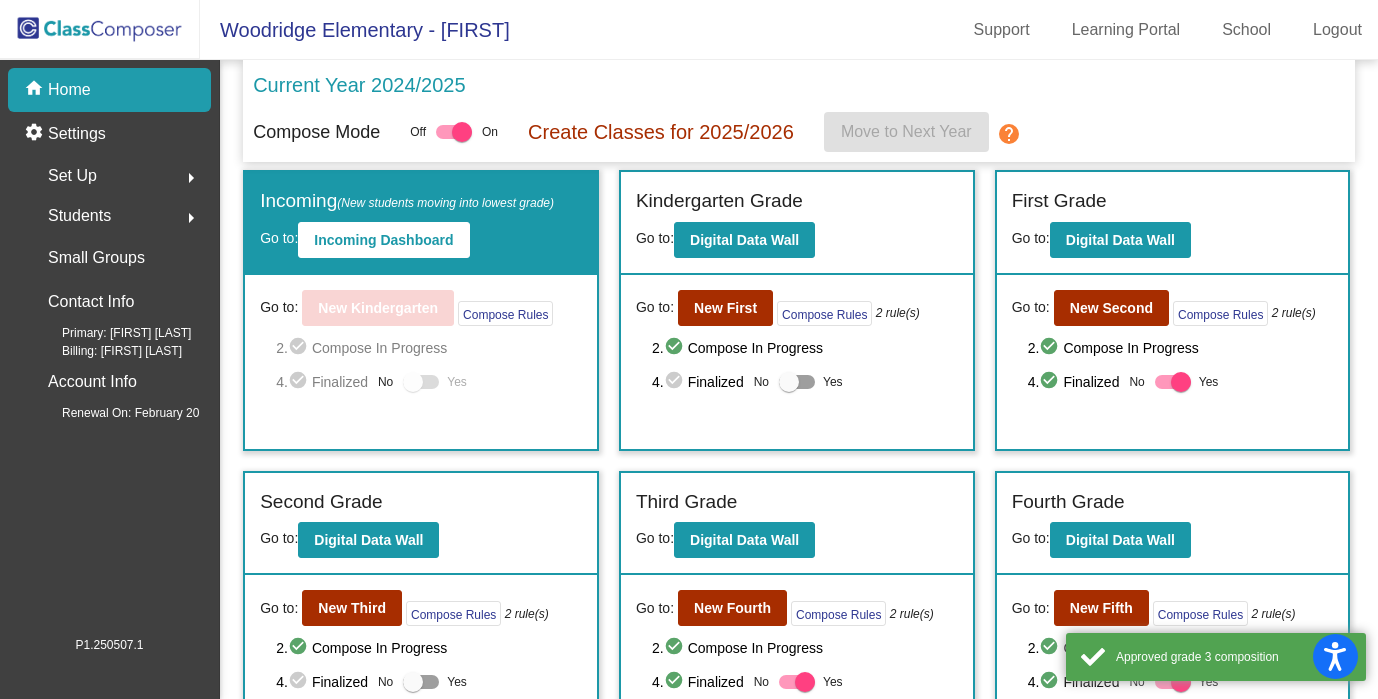 scroll, scrollTop: 0, scrollLeft: 0, axis: both 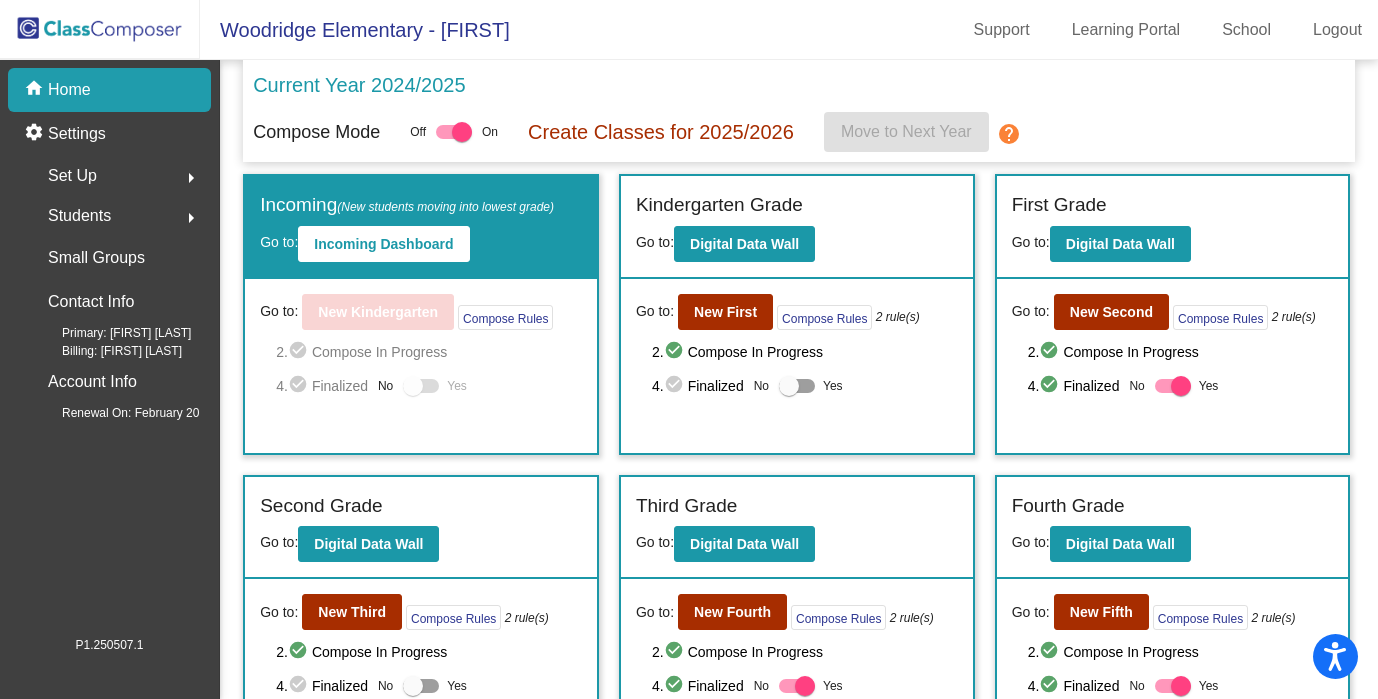 click at bounding box center [797, 386] 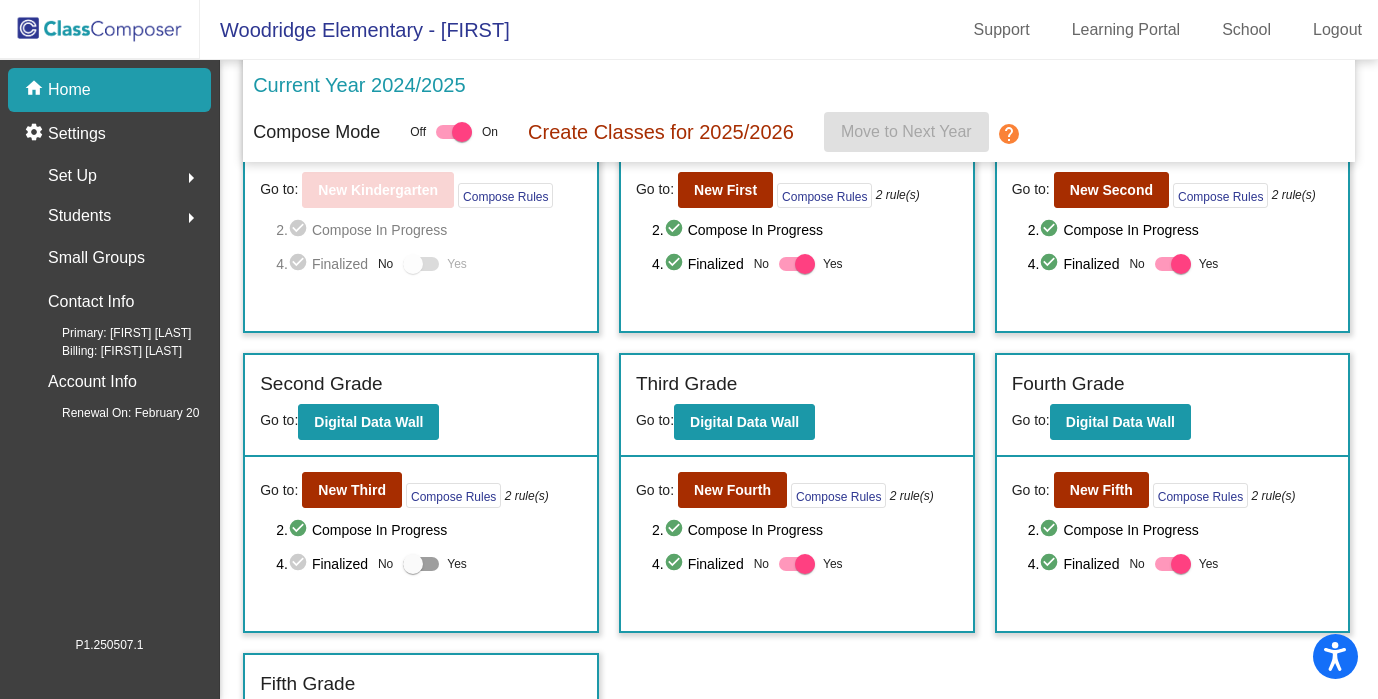 scroll, scrollTop: 123, scrollLeft: 0, axis: vertical 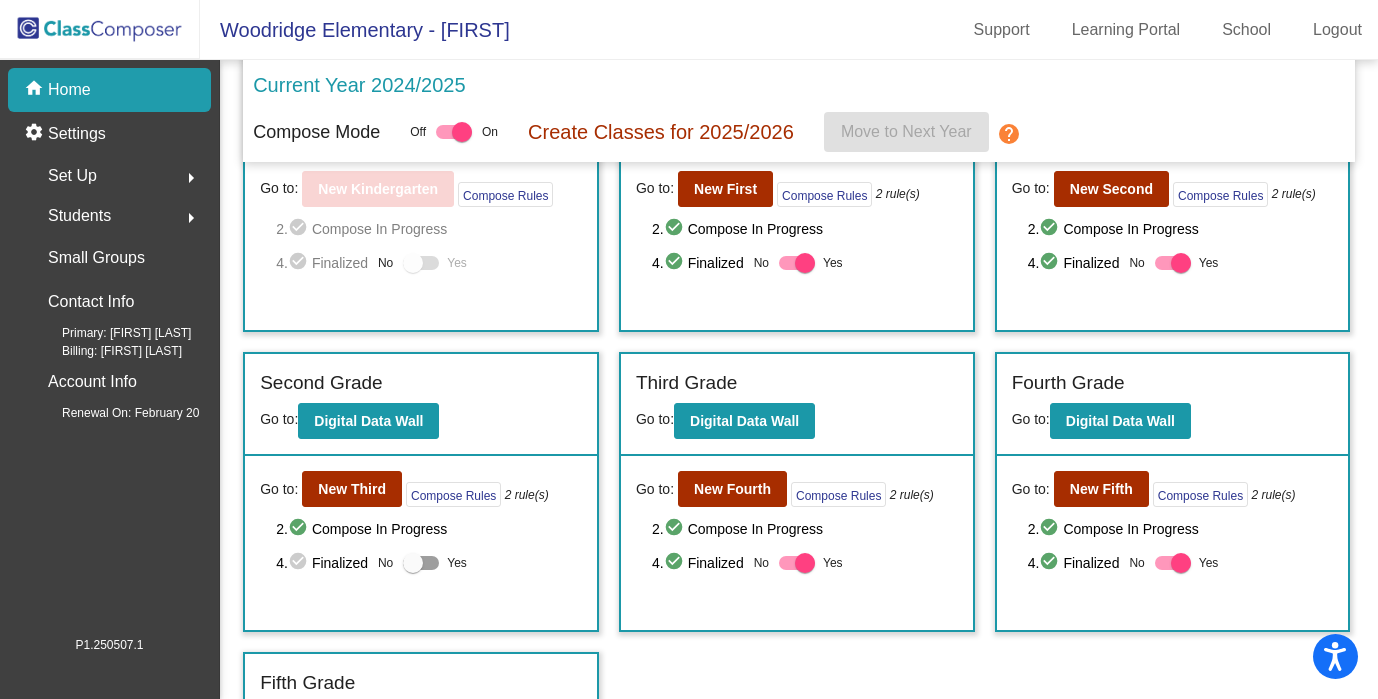 click at bounding box center [421, 563] 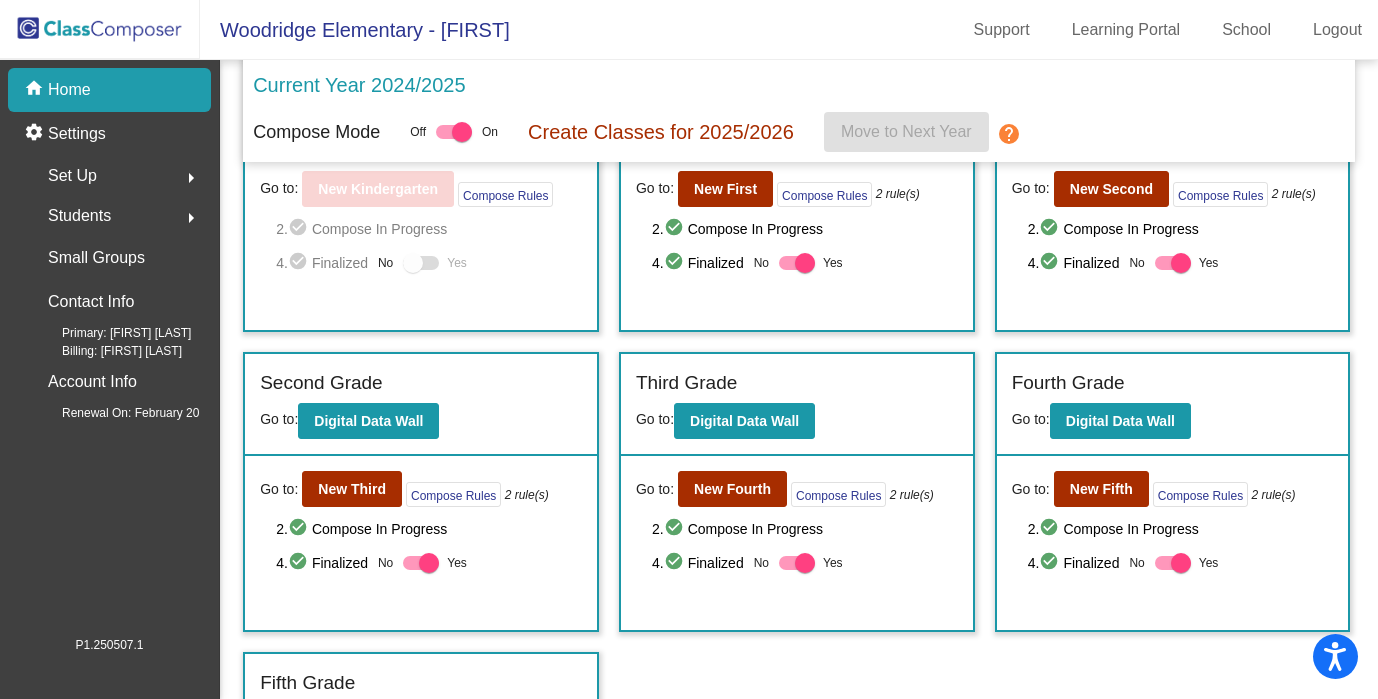 click at bounding box center [797, 563] 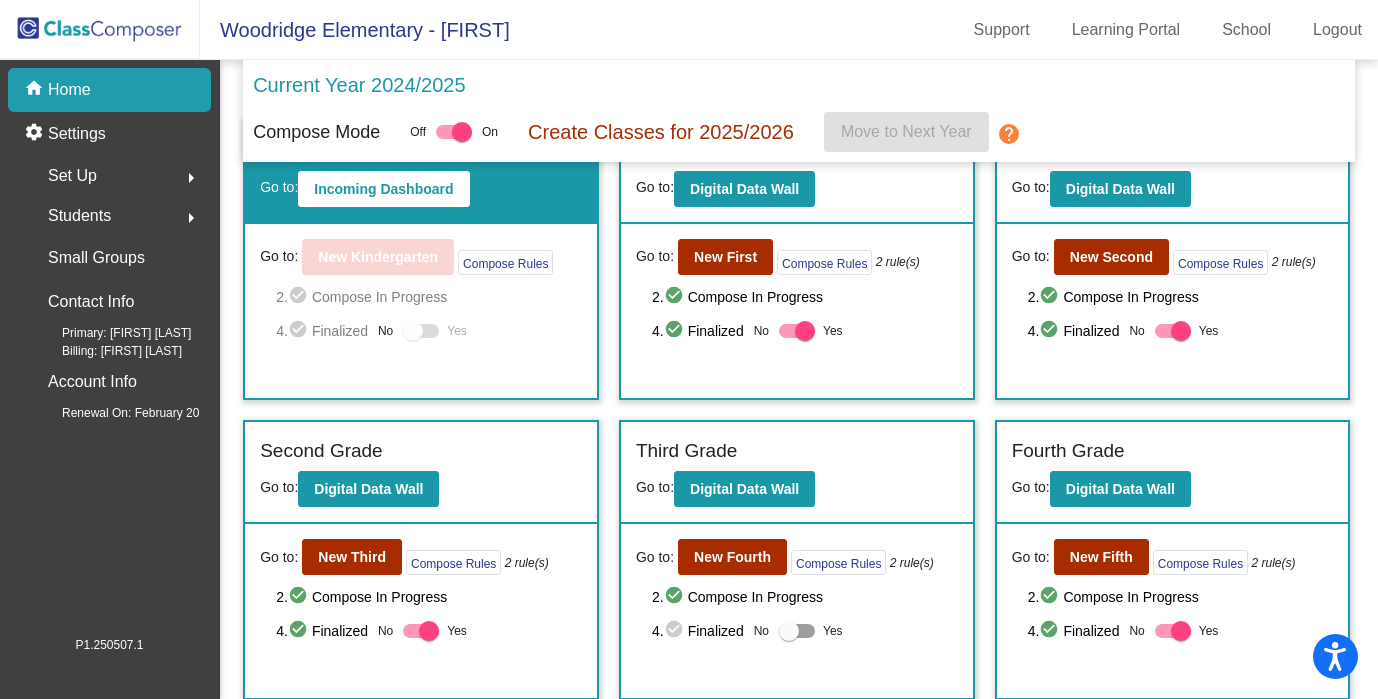 scroll, scrollTop: 67, scrollLeft: 0, axis: vertical 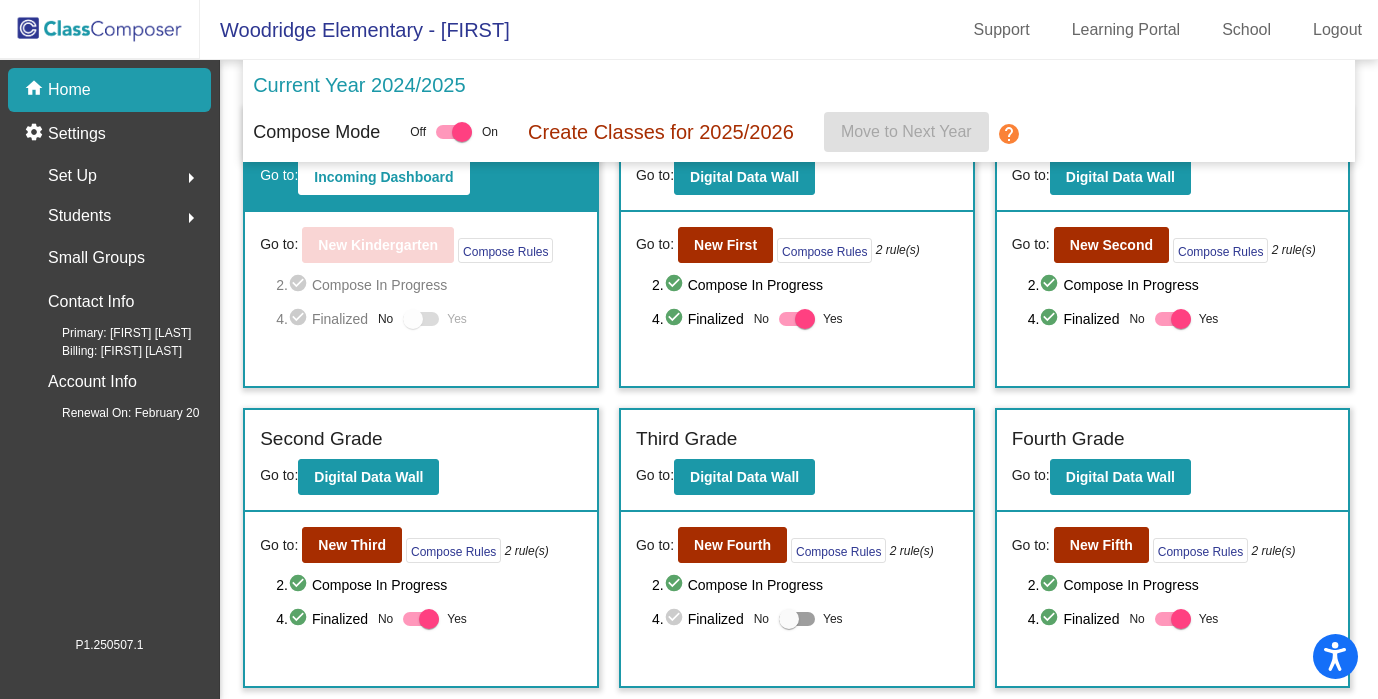 click at bounding box center [454, 132] 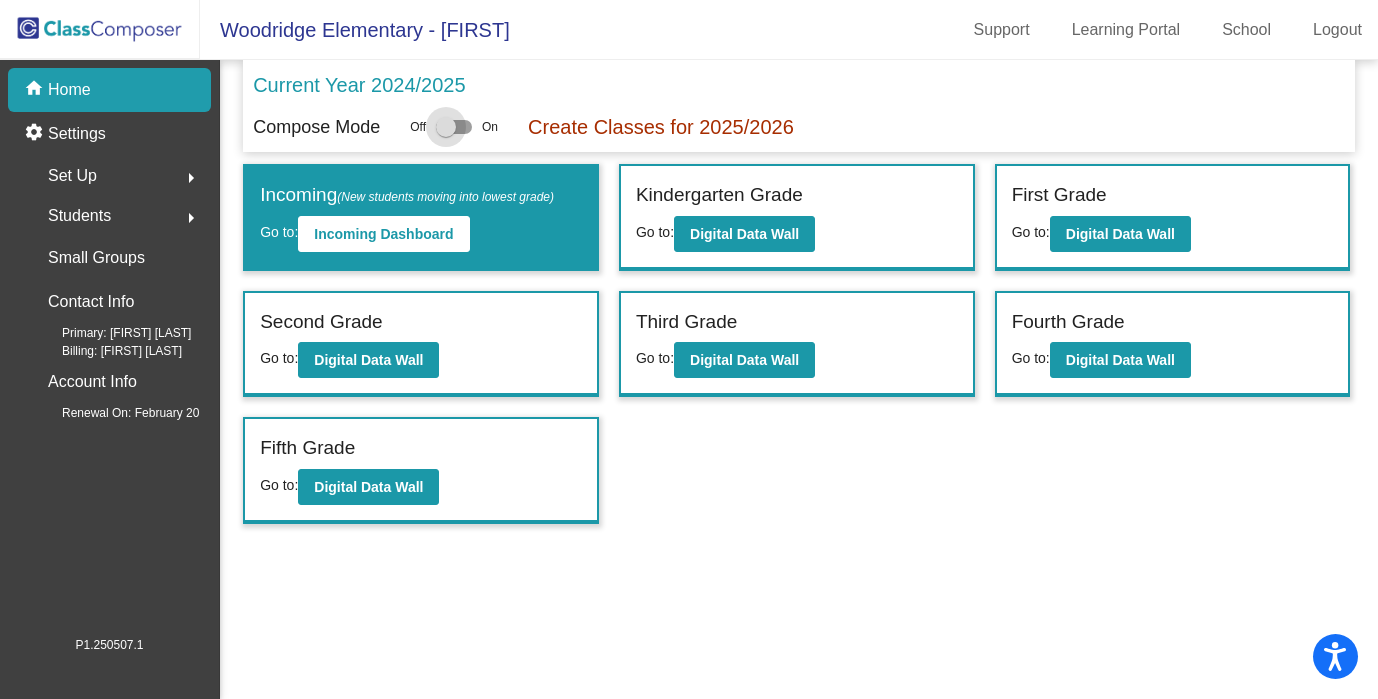 scroll, scrollTop: 0, scrollLeft: 0, axis: both 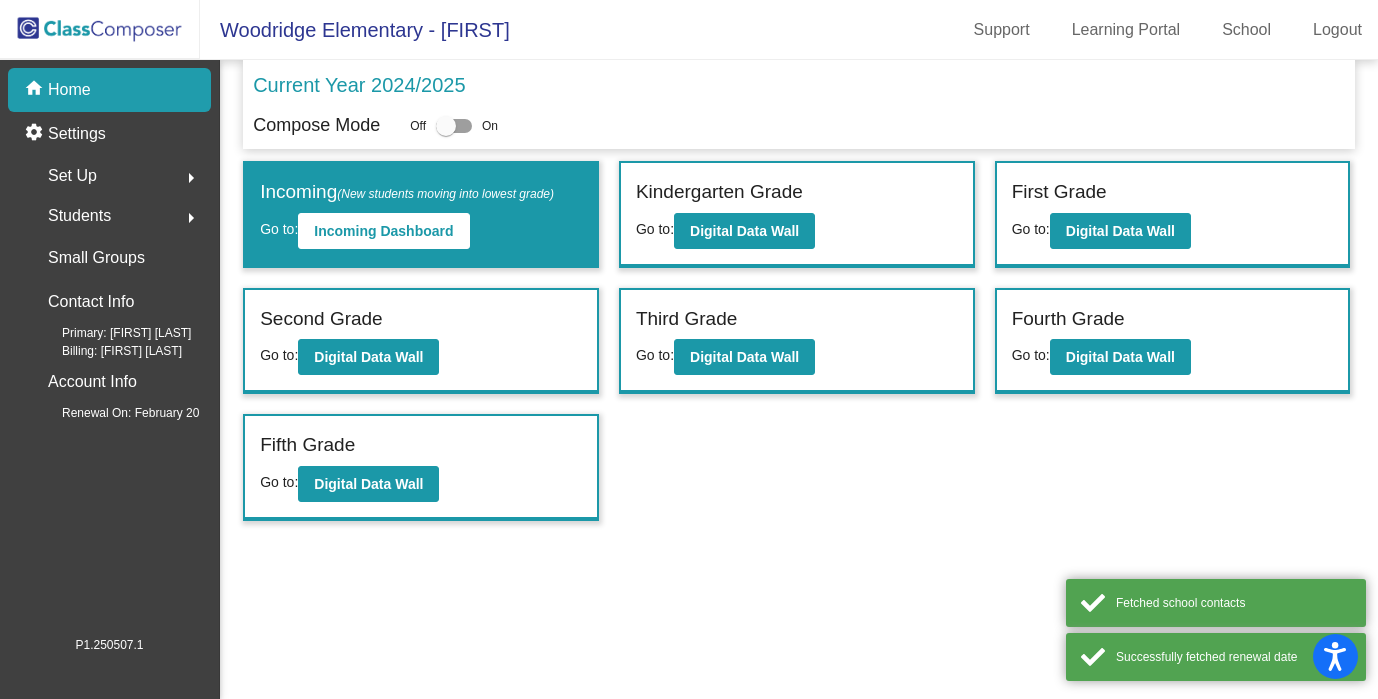 click at bounding box center [454, 126] 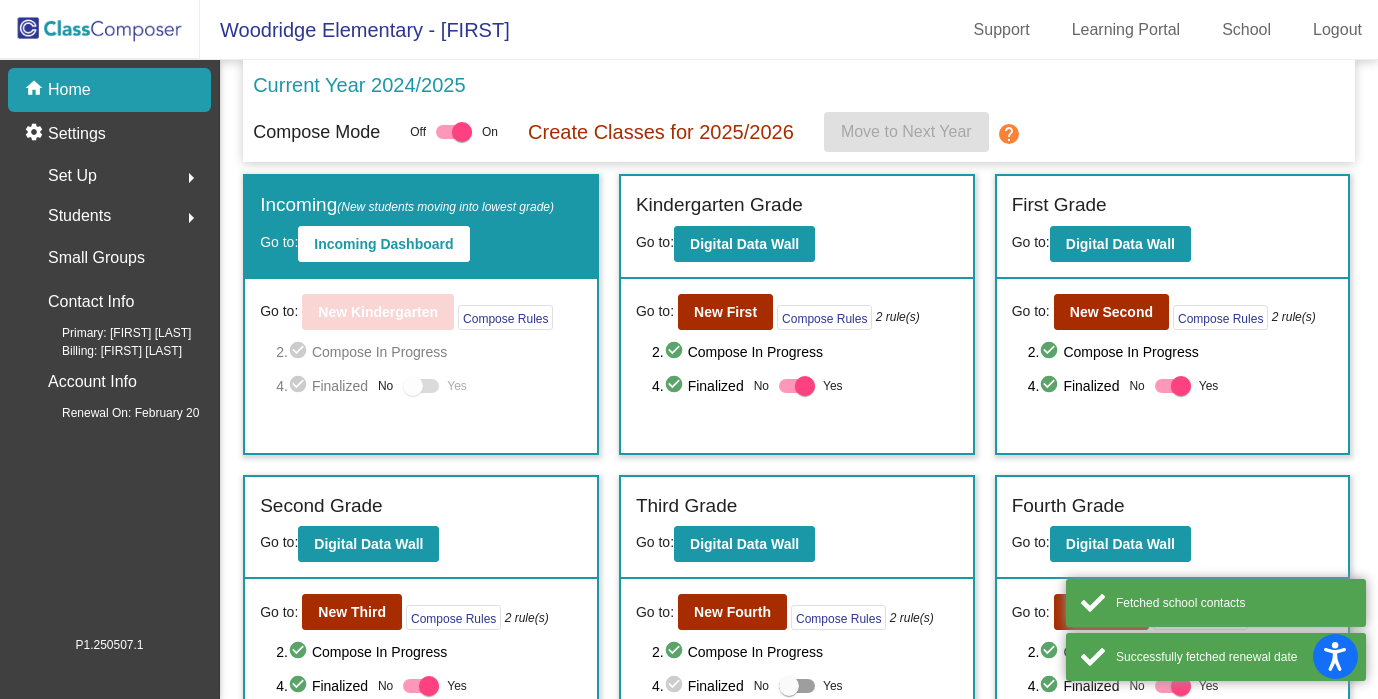 click on "Students" 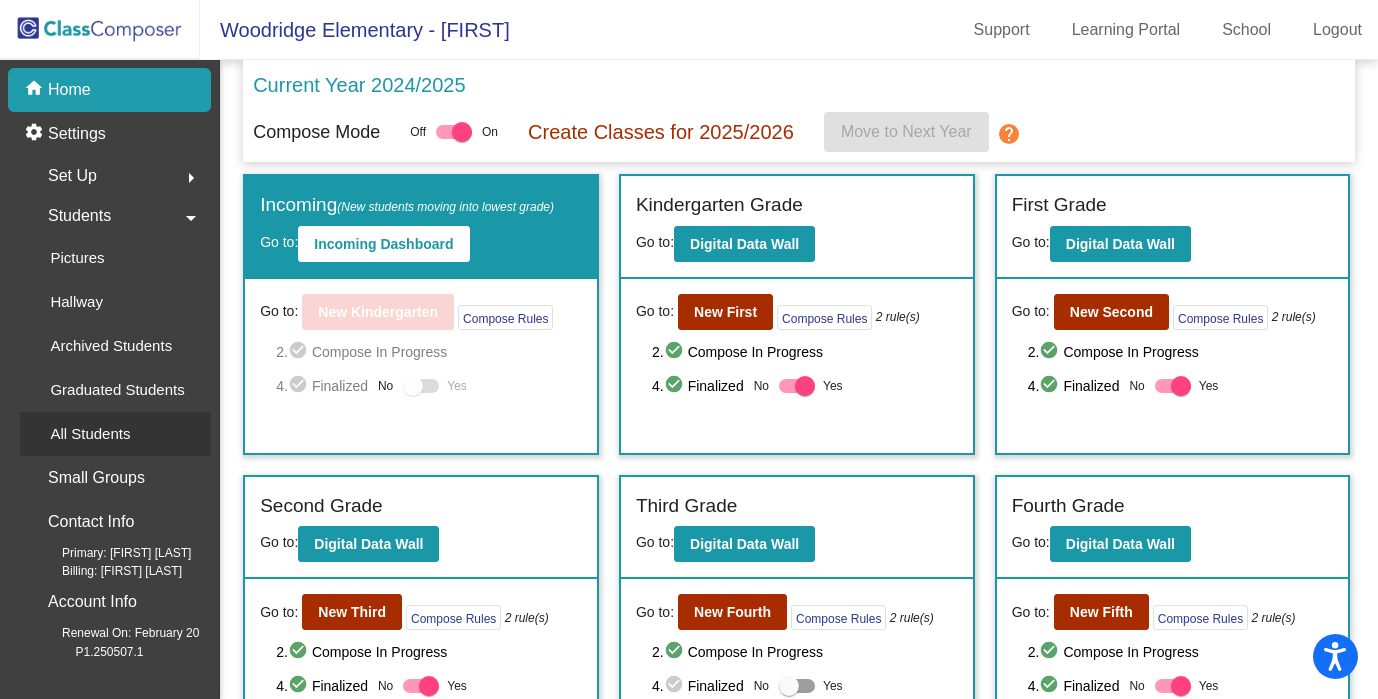 click on "All Students" 